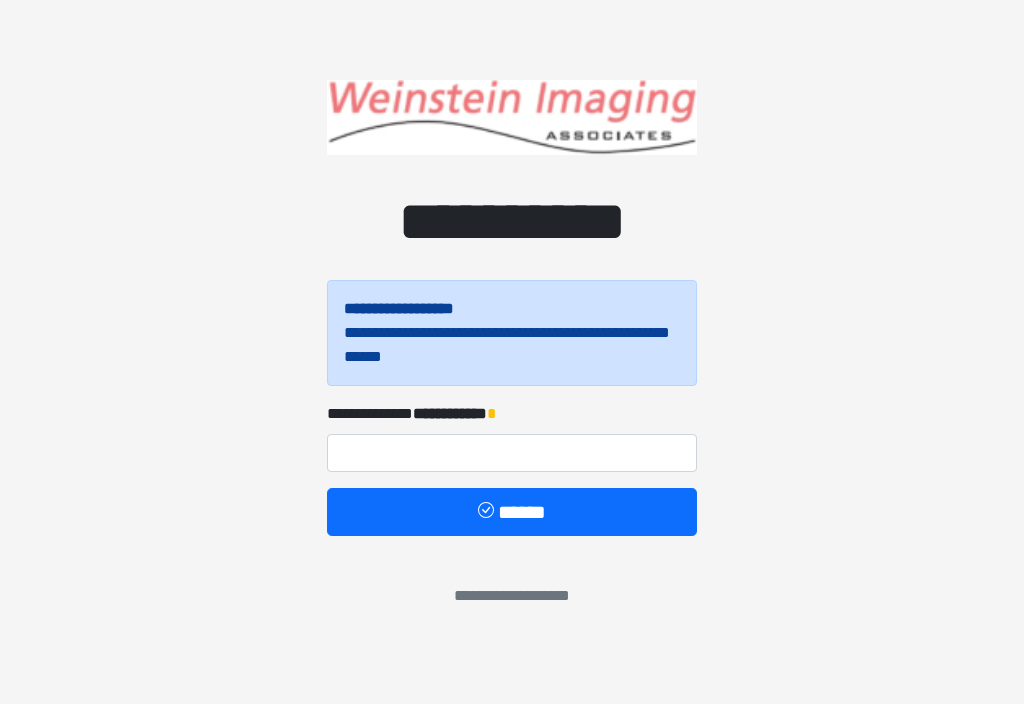 scroll, scrollTop: 0, scrollLeft: 0, axis: both 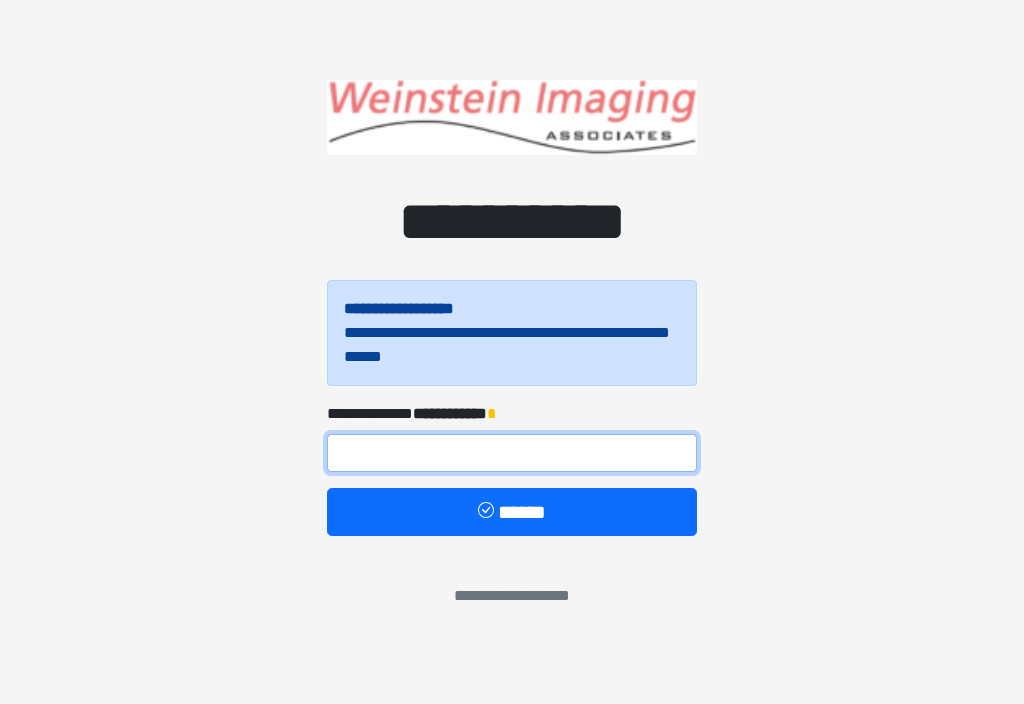 click at bounding box center [512, 453] 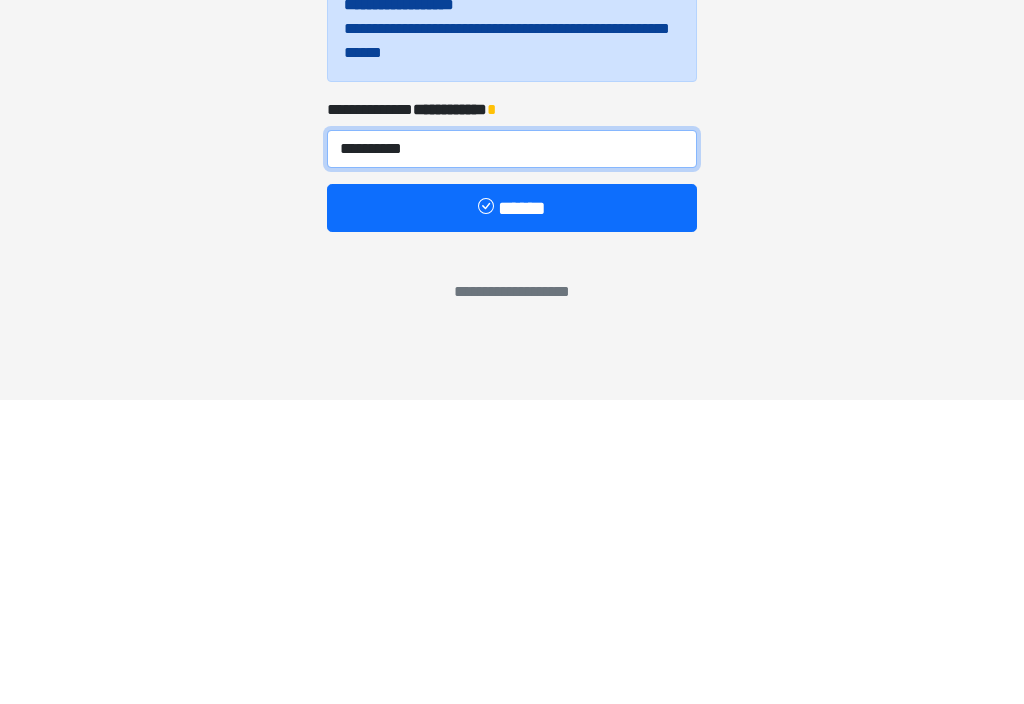 type on "**********" 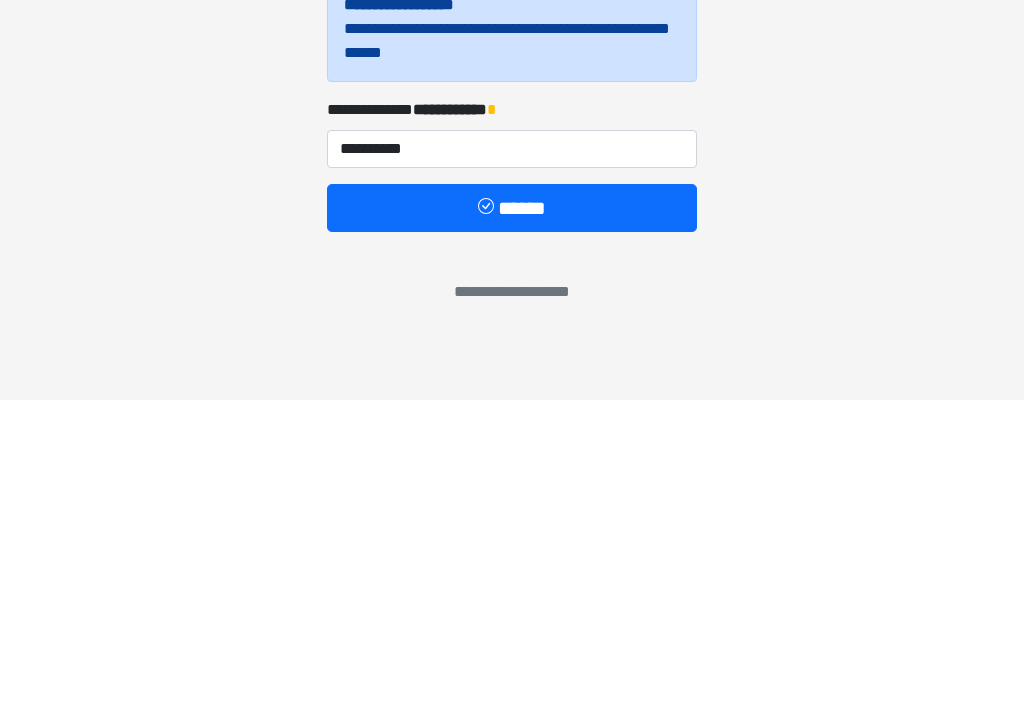 click on "******" at bounding box center (512, 512) 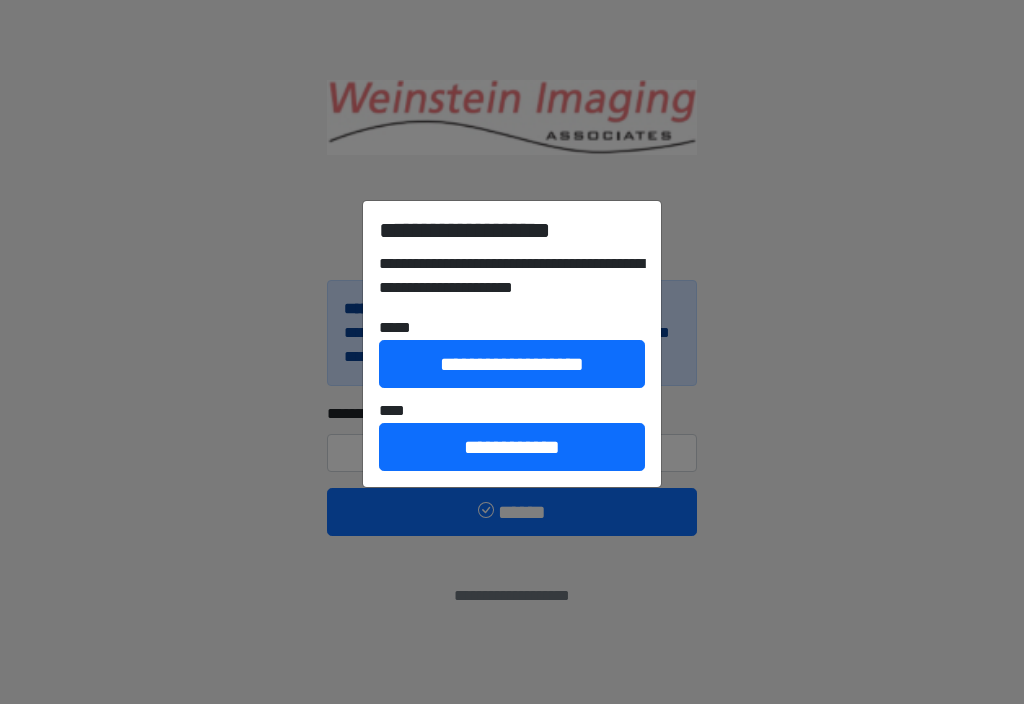 click on "**********" at bounding box center [512, 447] 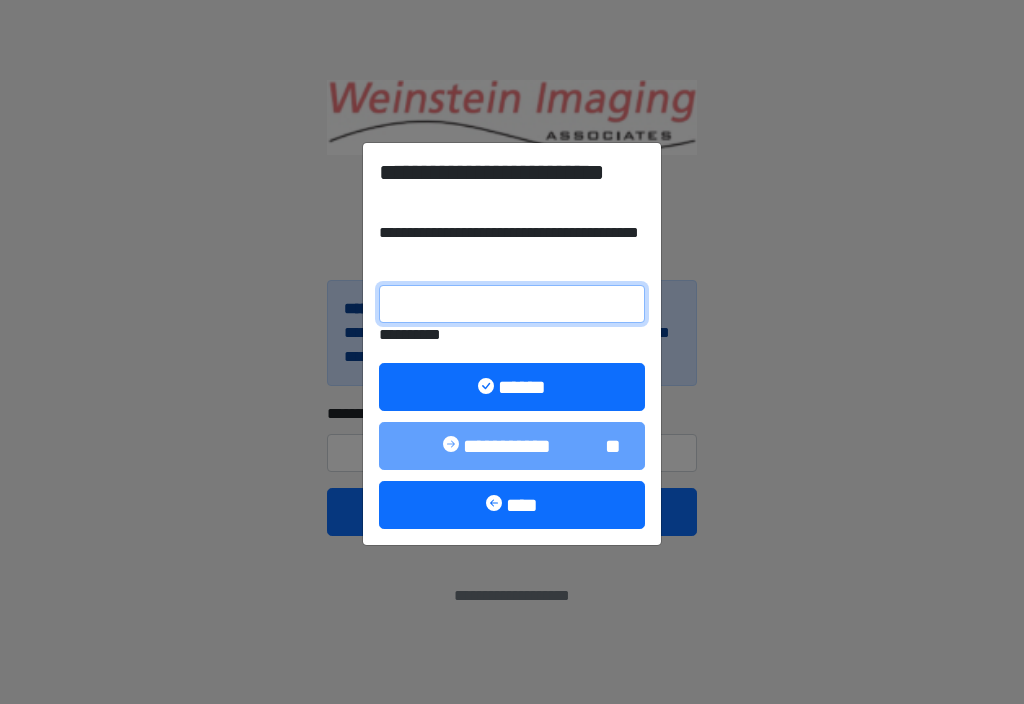 click on "**********" at bounding box center (512, 304) 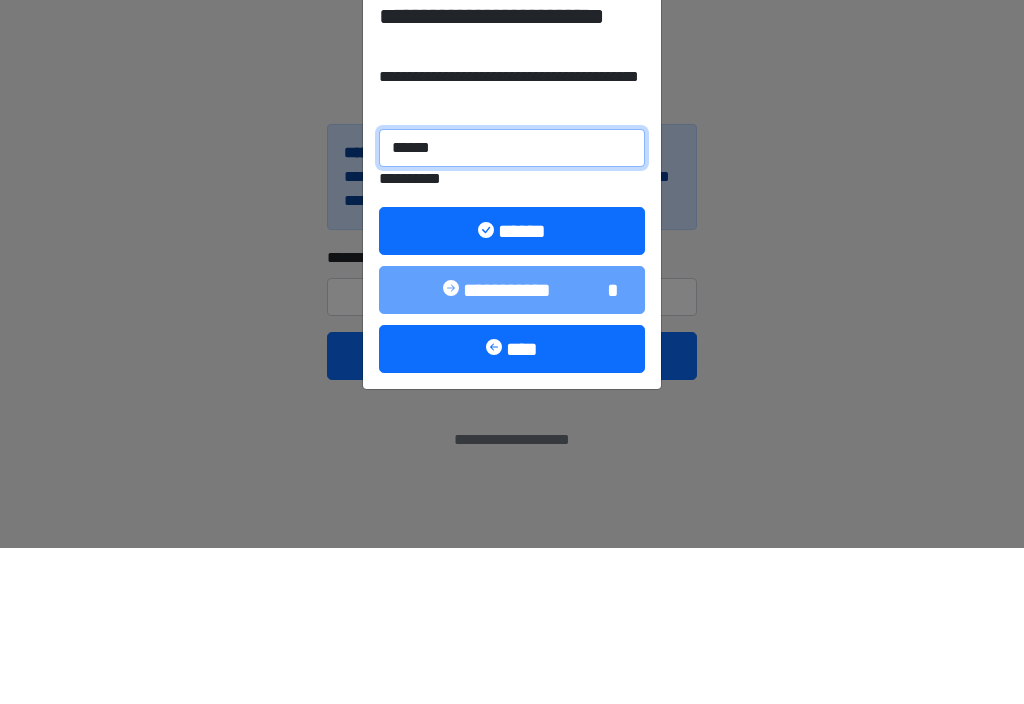 type on "******" 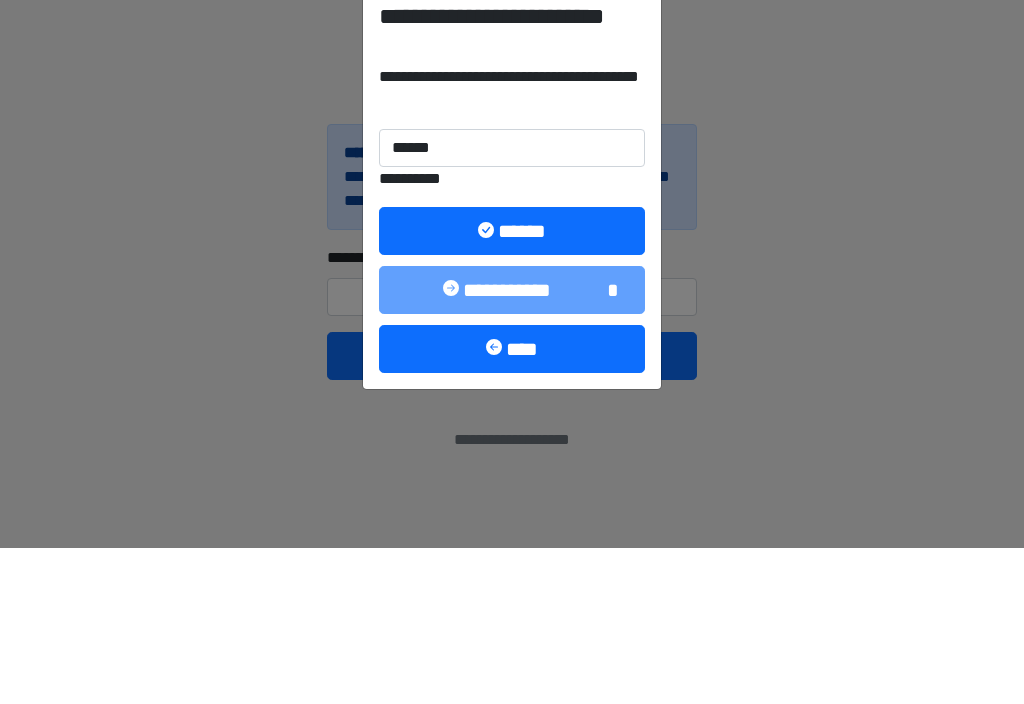 click on "******" at bounding box center (512, 387) 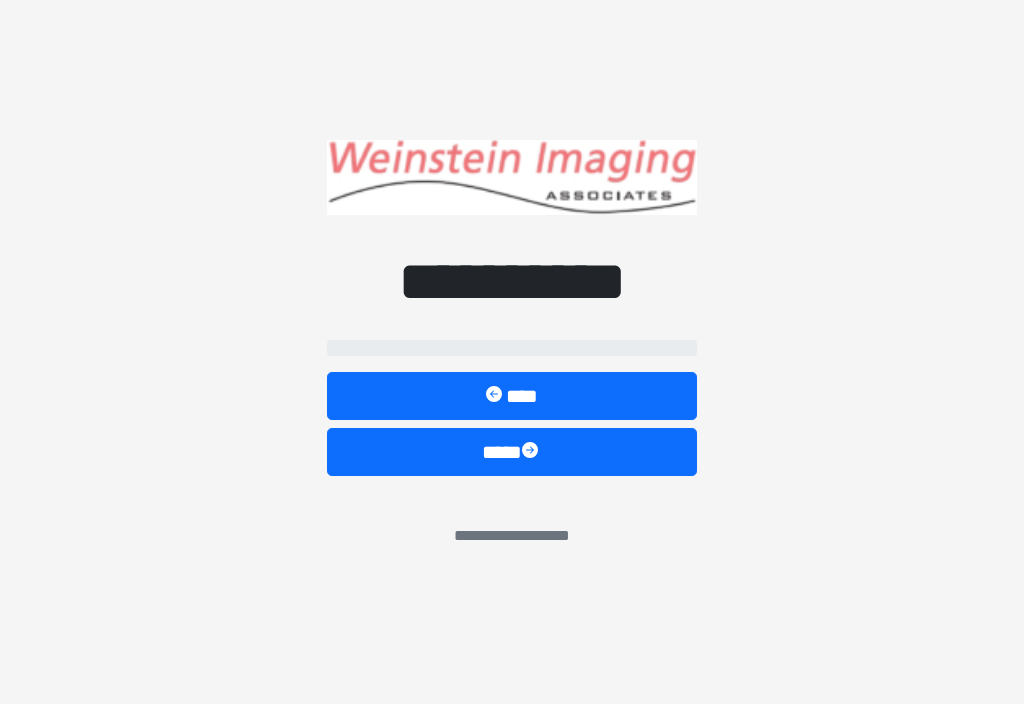 select on "*****" 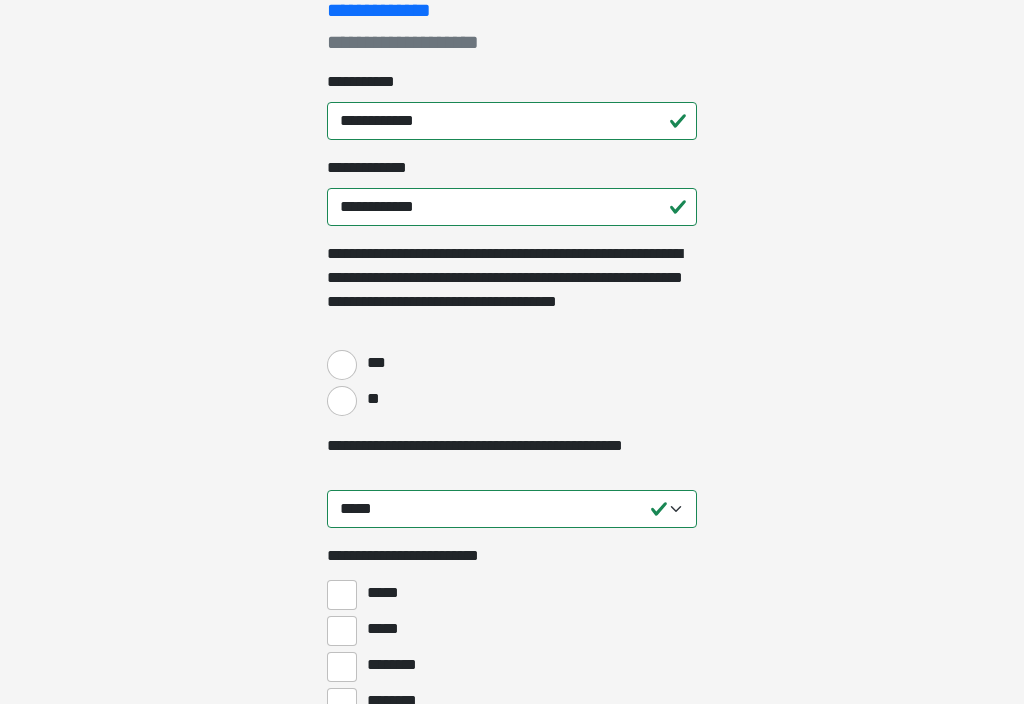 scroll, scrollTop: 289, scrollLeft: 0, axis: vertical 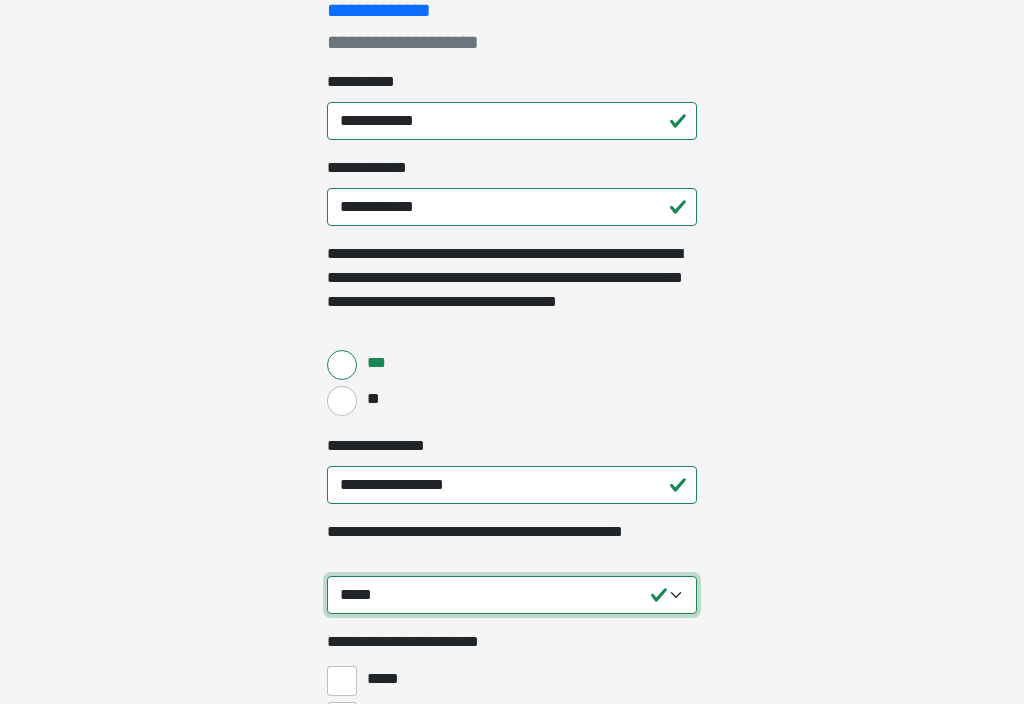 click on "**********" at bounding box center [512, 595] 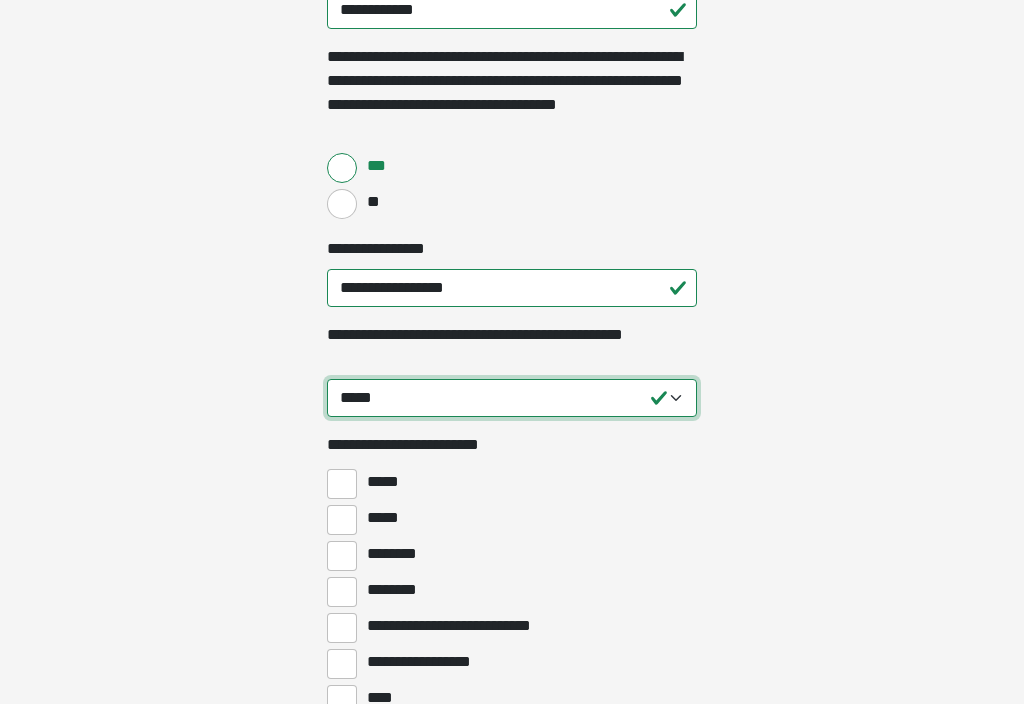 scroll, scrollTop: 504, scrollLeft: 0, axis: vertical 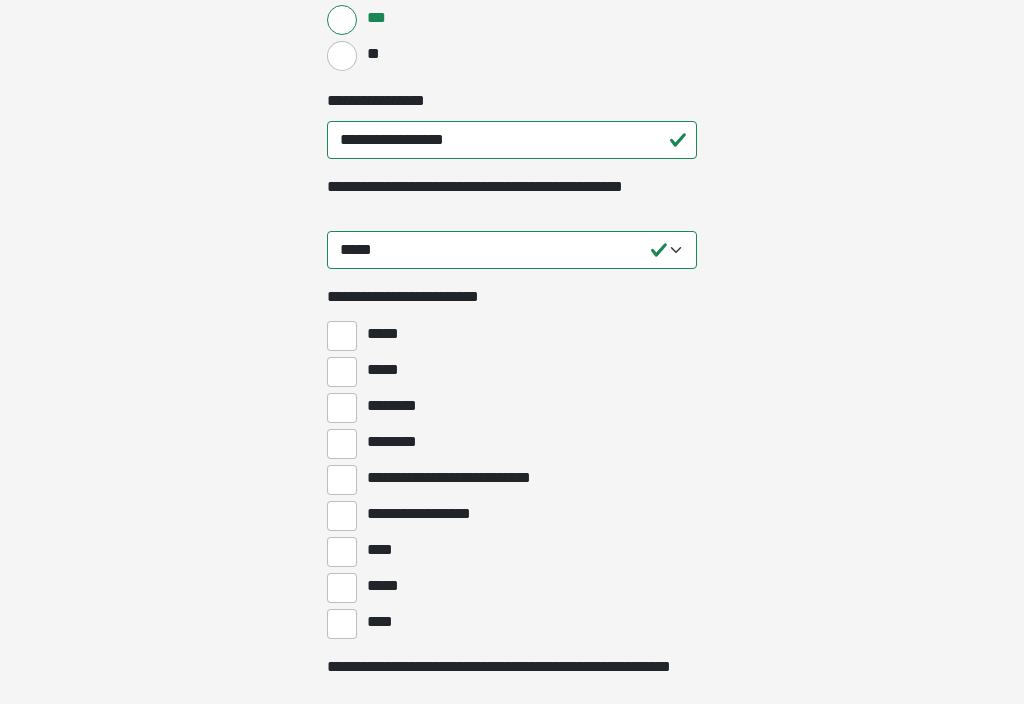 click on "****" at bounding box center [342, 552] 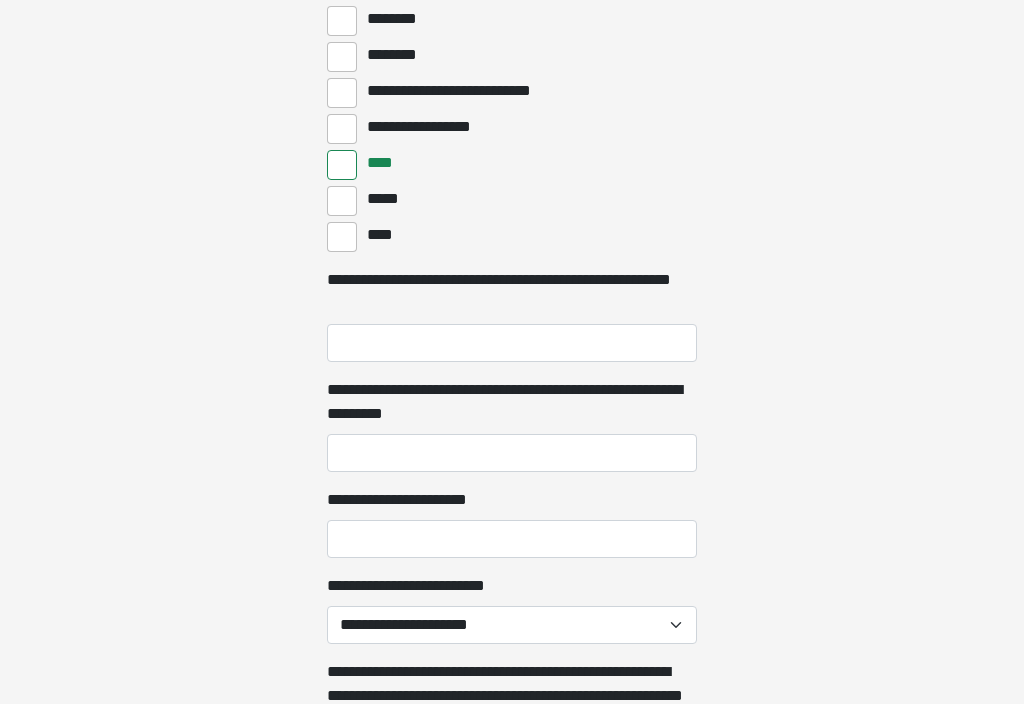 scroll, scrollTop: 1044, scrollLeft: 0, axis: vertical 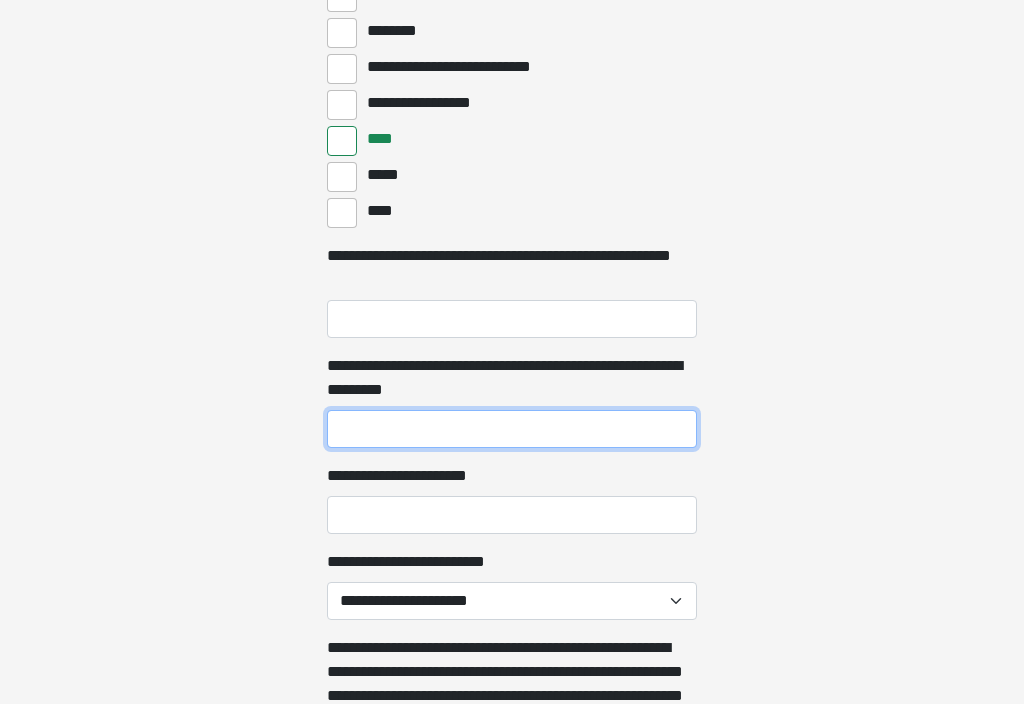 click on "**********" at bounding box center (512, 430) 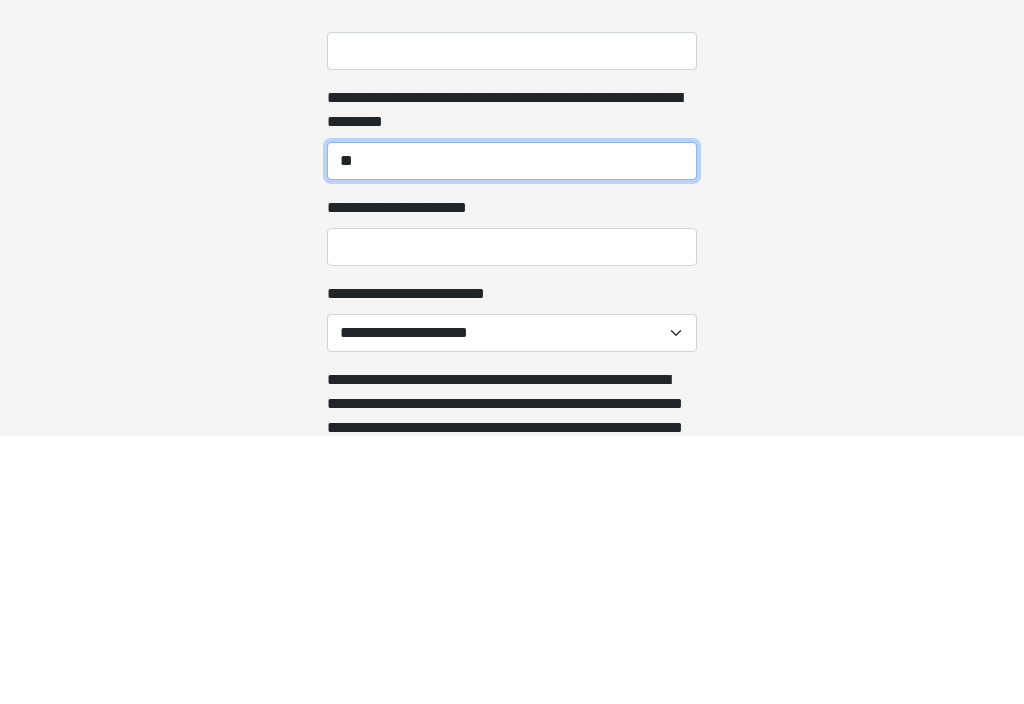 type on "**" 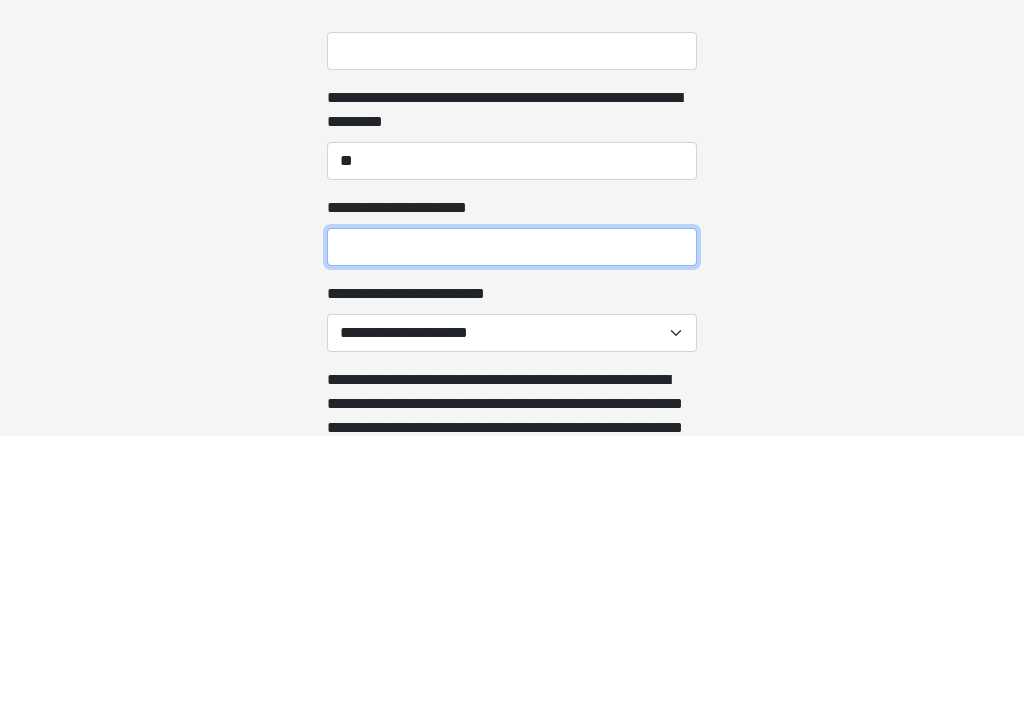 click on "**********" at bounding box center [512, 516] 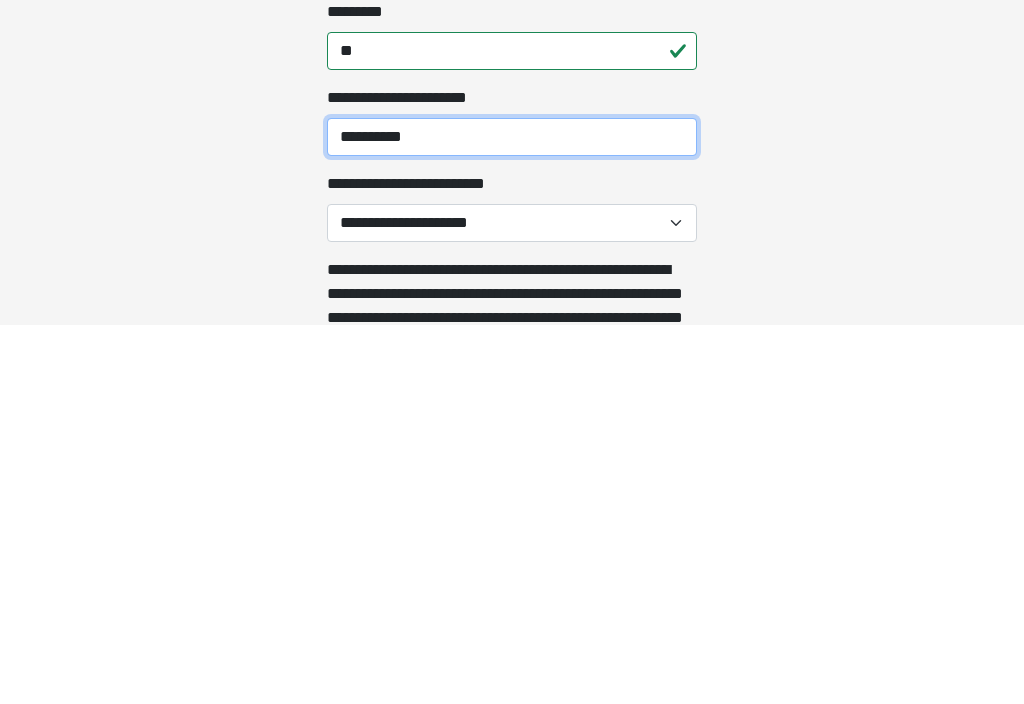 type on "**********" 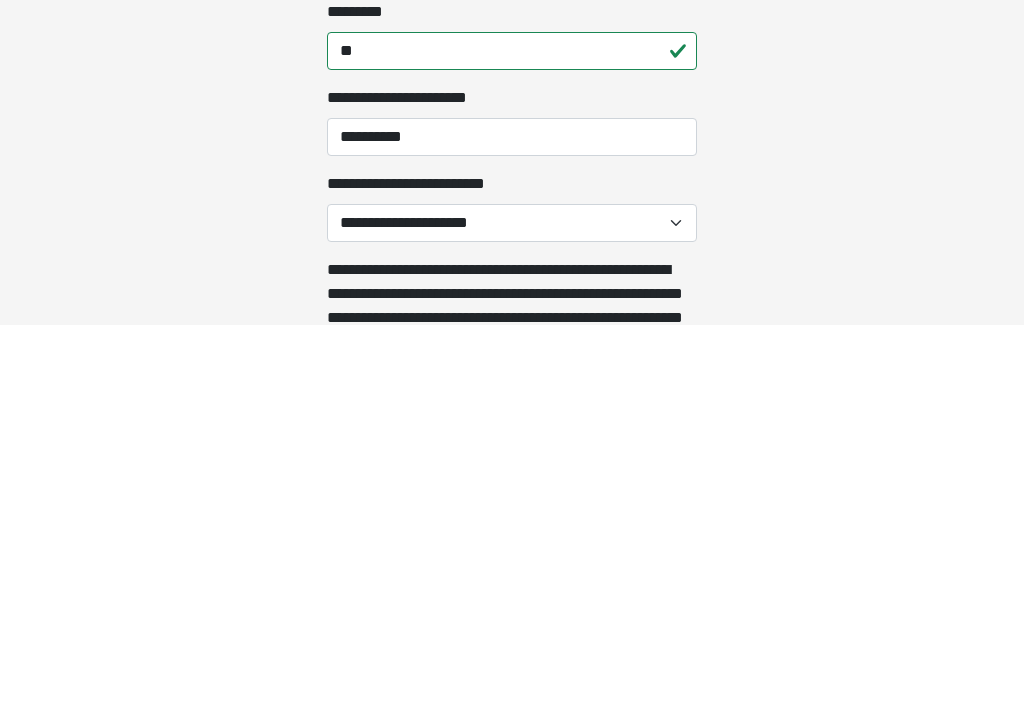 click on "**********" at bounding box center (512, 602) 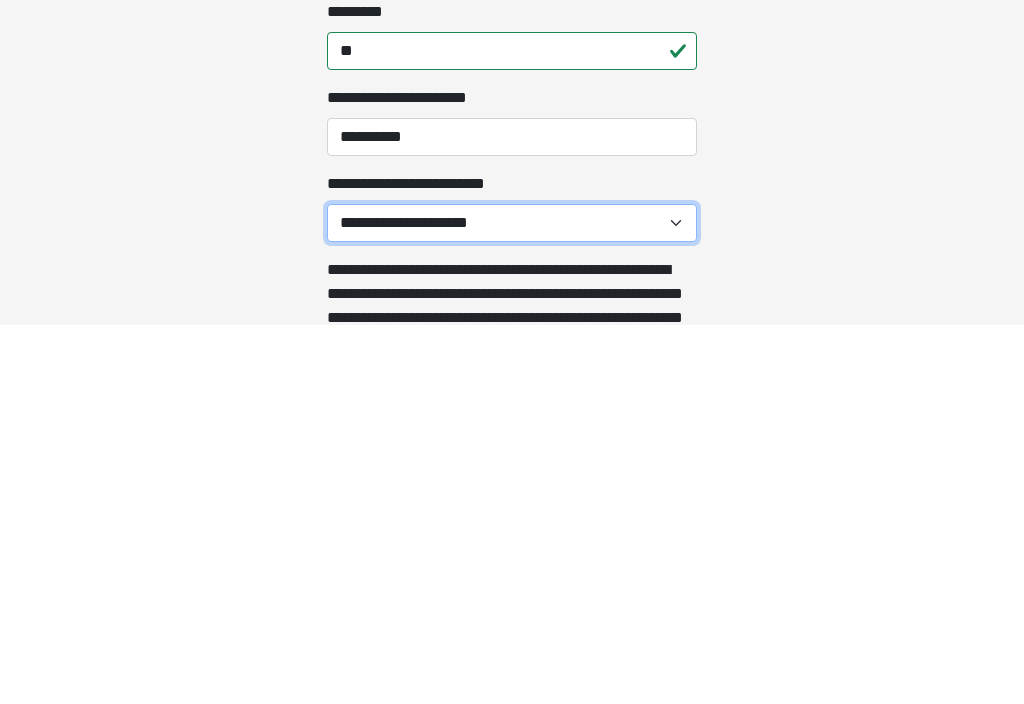 scroll, scrollTop: 1367, scrollLeft: 0, axis: vertical 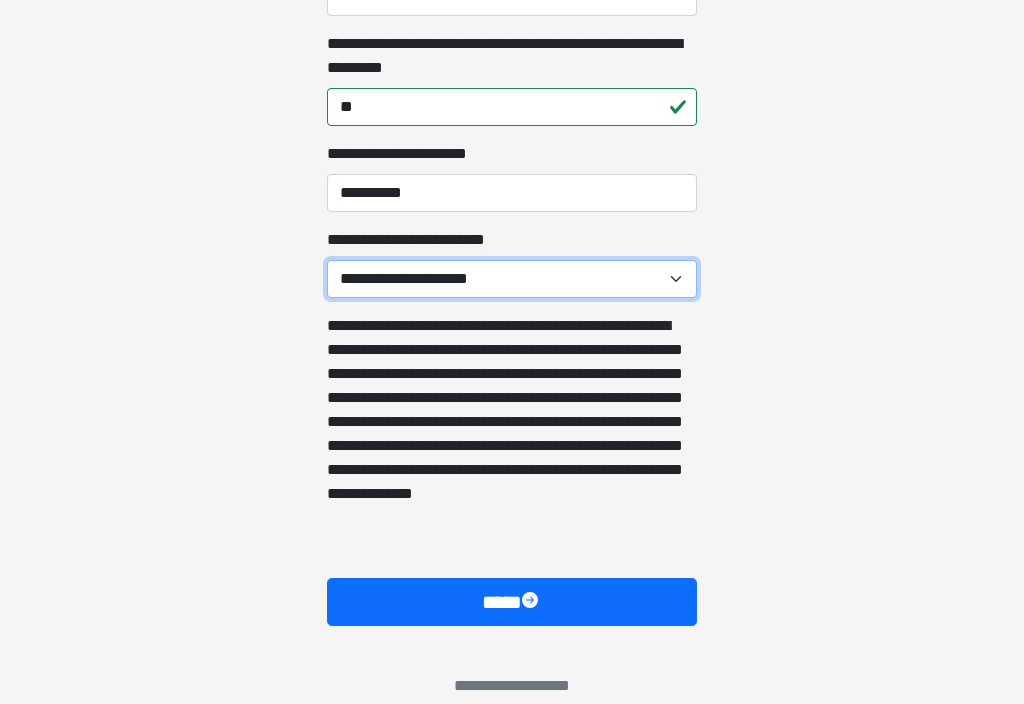 select on "******" 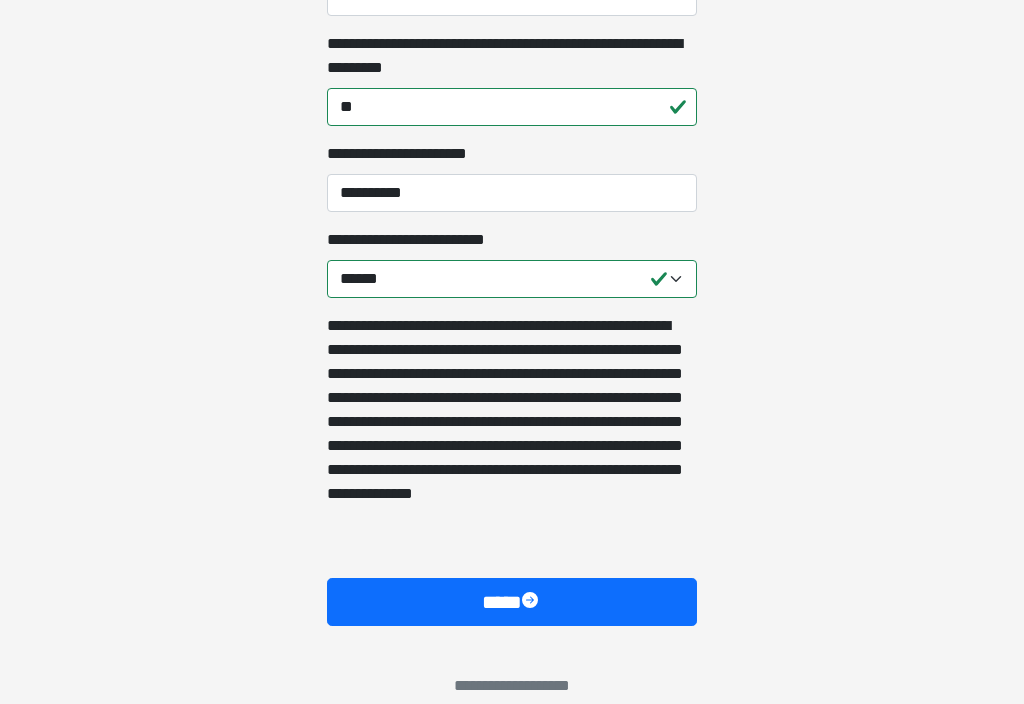 click on "****" at bounding box center [512, 602] 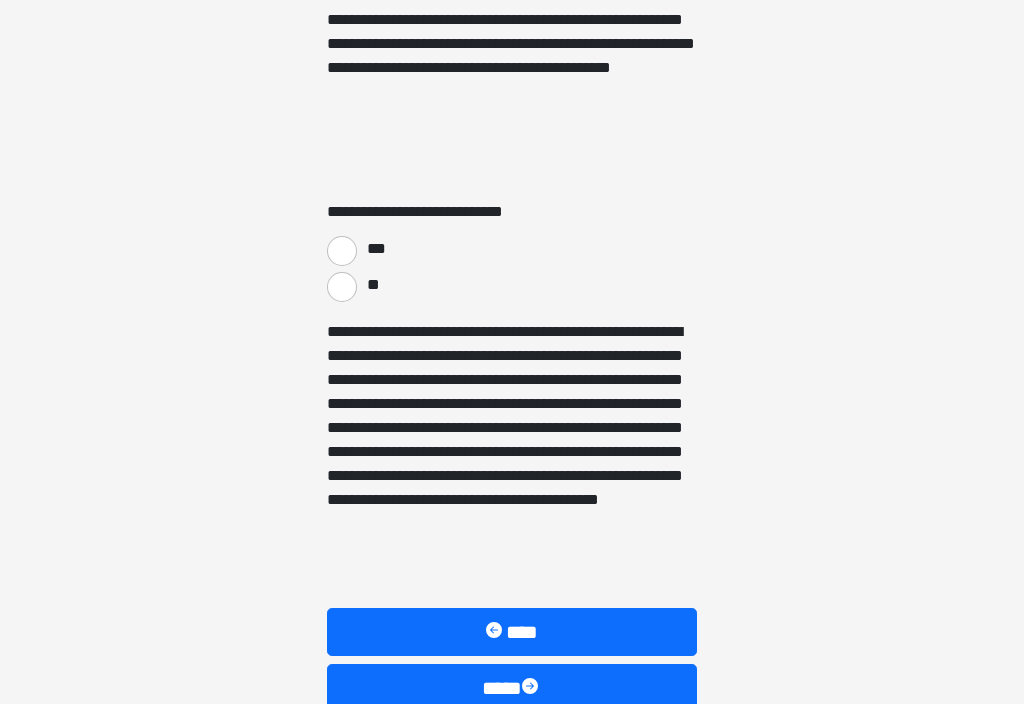 scroll, scrollTop: 3462, scrollLeft: 0, axis: vertical 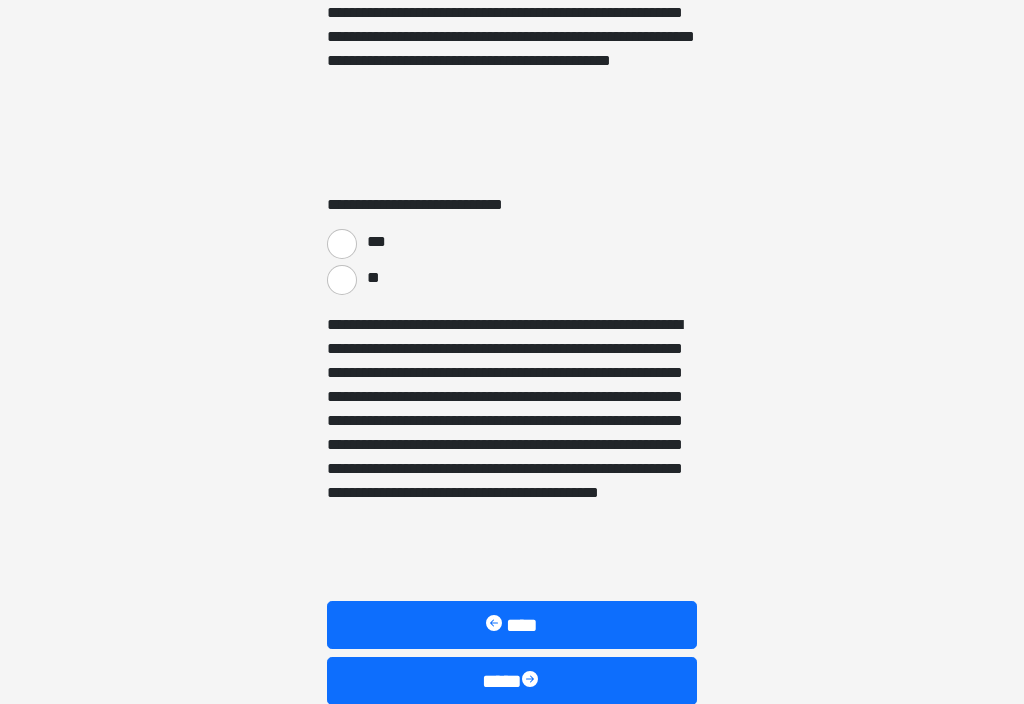 click on "***" at bounding box center (342, 244) 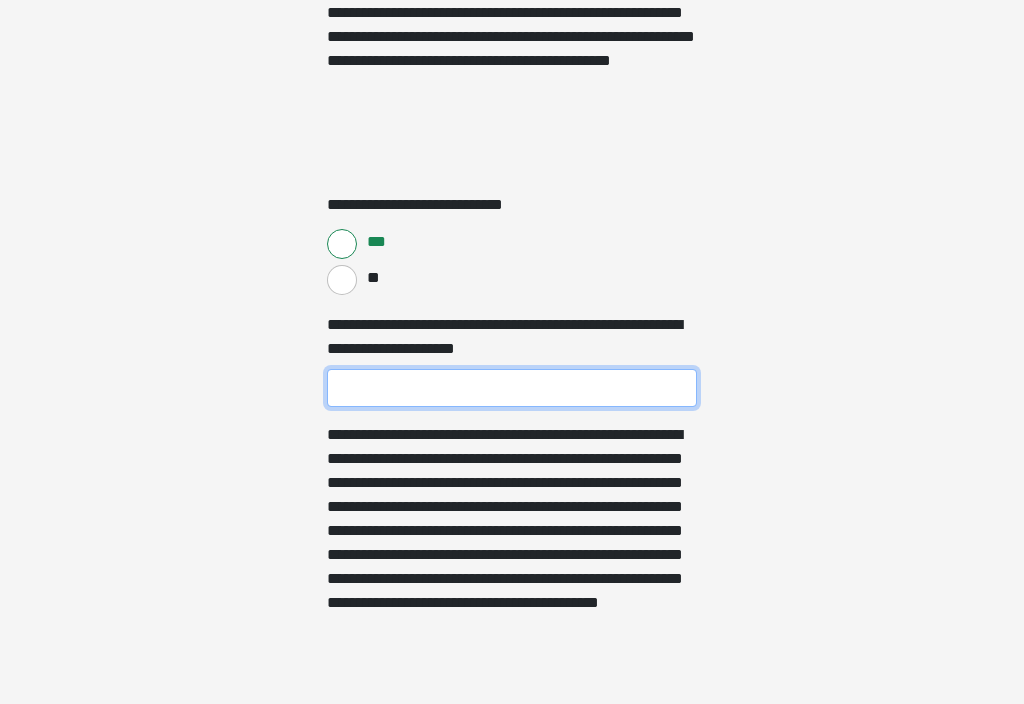click on "**********" at bounding box center (512, 388) 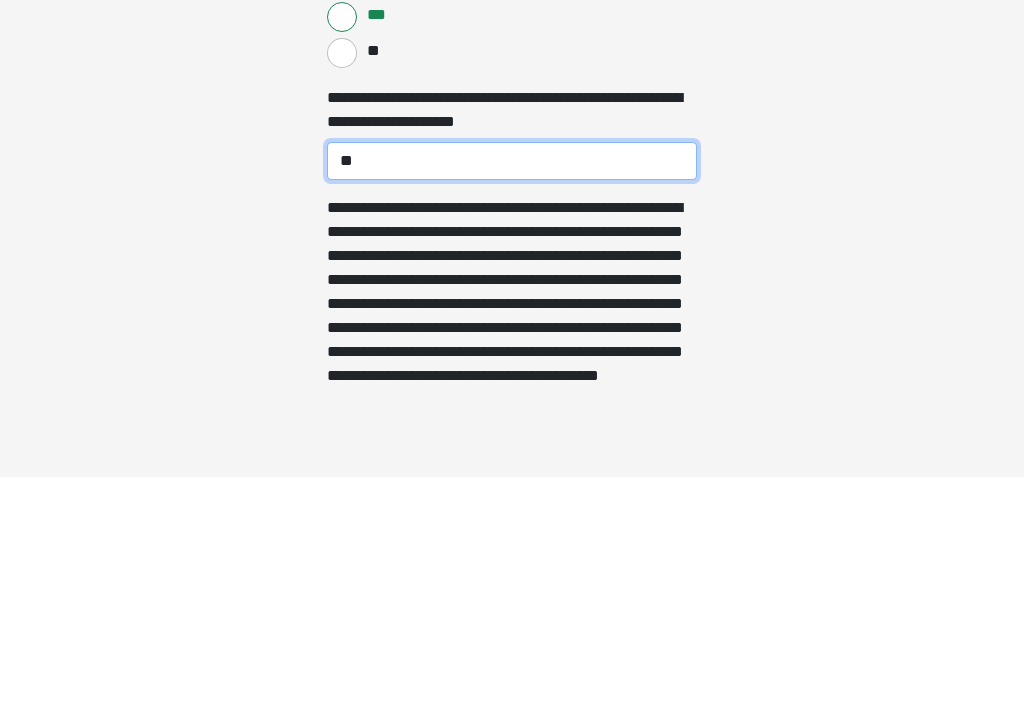 type on "***" 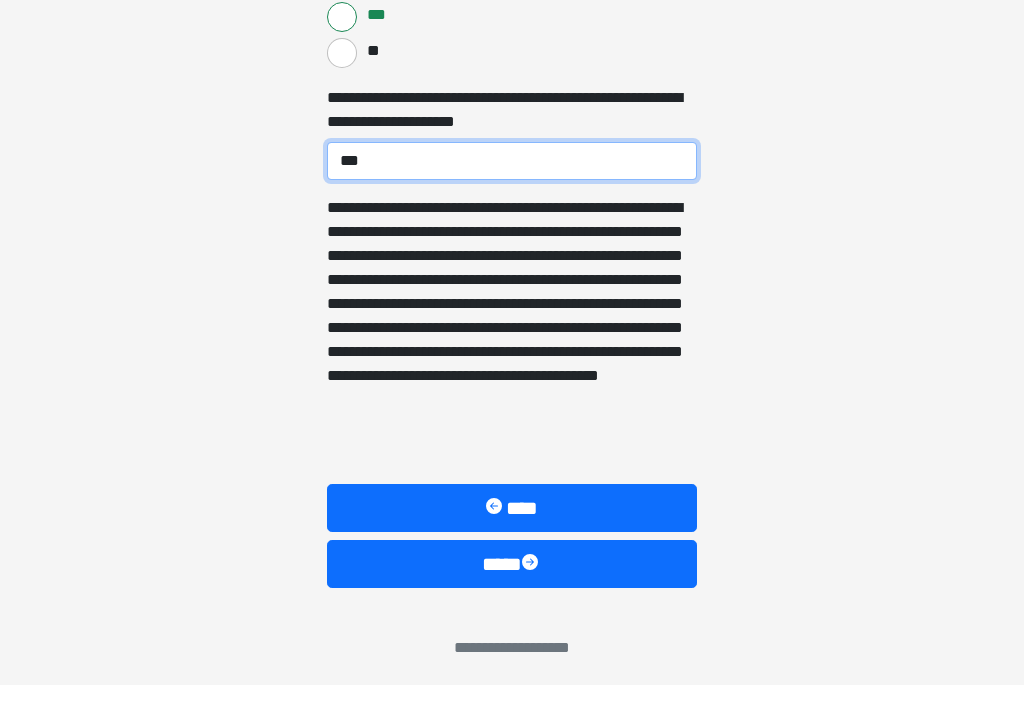 scroll, scrollTop: 3676, scrollLeft: 0, axis: vertical 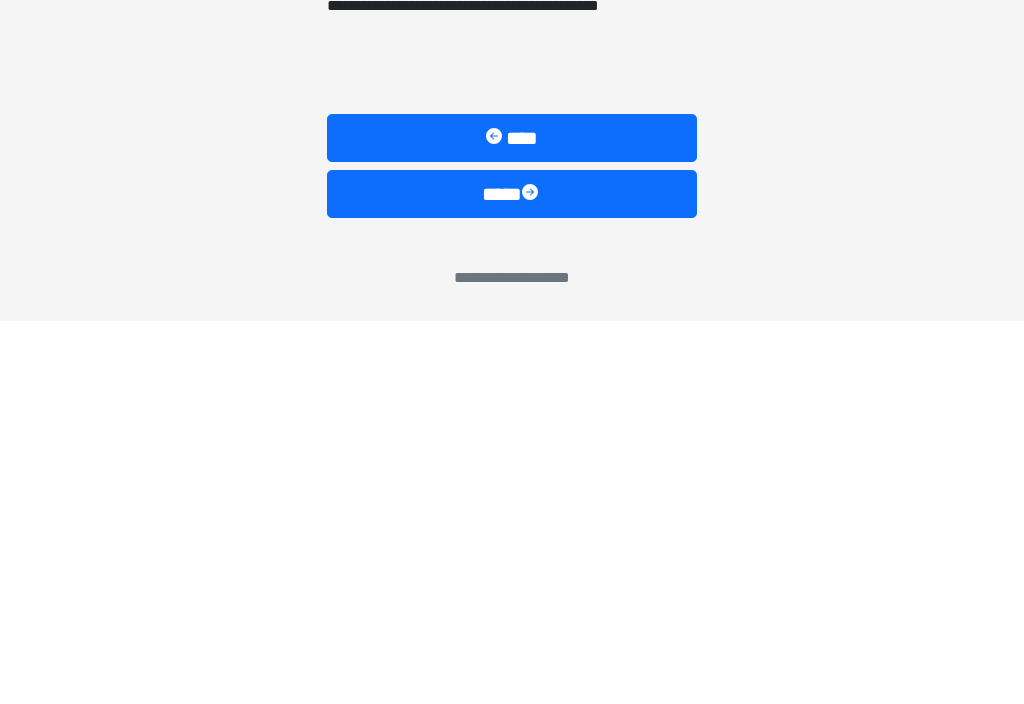 click on "****" at bounding box center (512, 577) 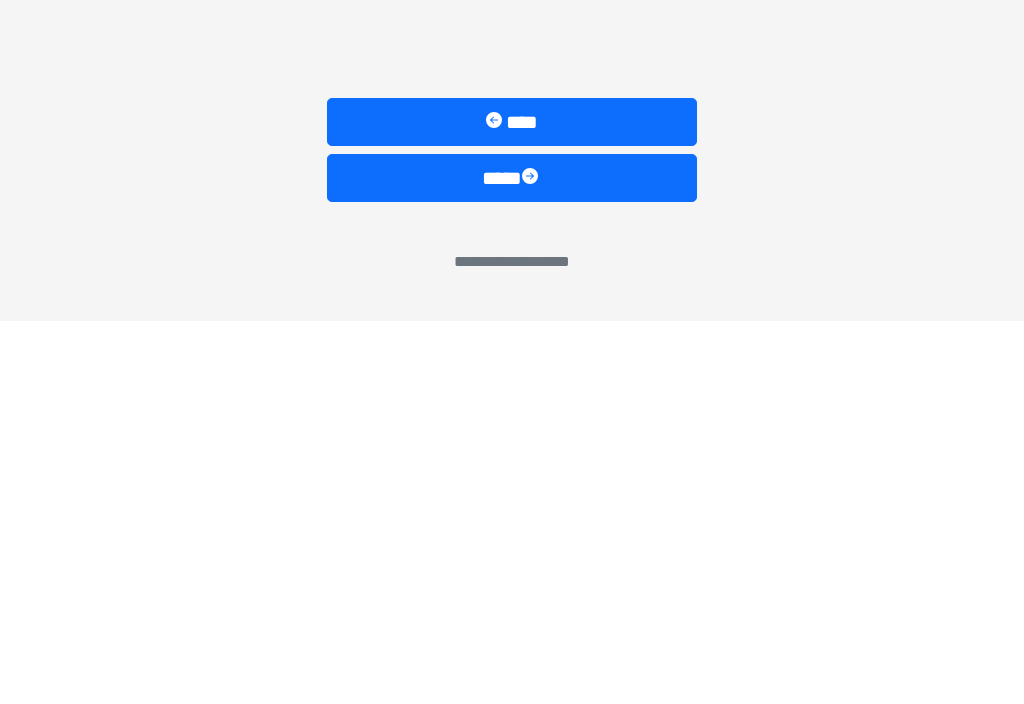 scroll, scrollTop: 1749, scrollLeft: 0, axis: vertical 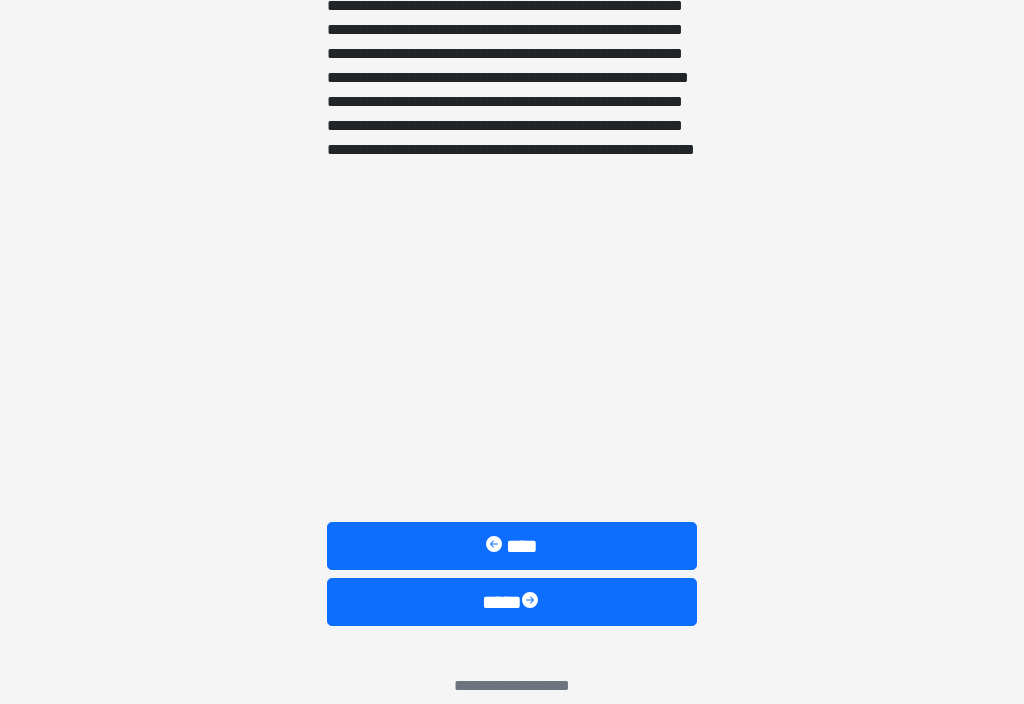 click on "****" at bounding box center [512, 602] 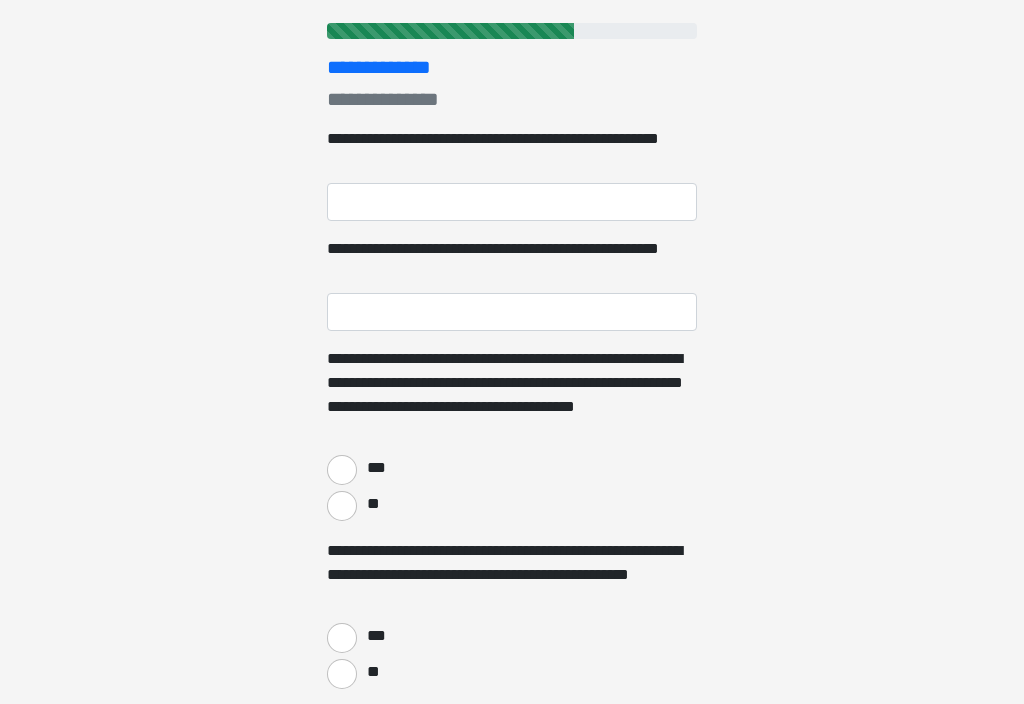 scroll, scrollTop: 0, scrollLeft: 0, axis: both 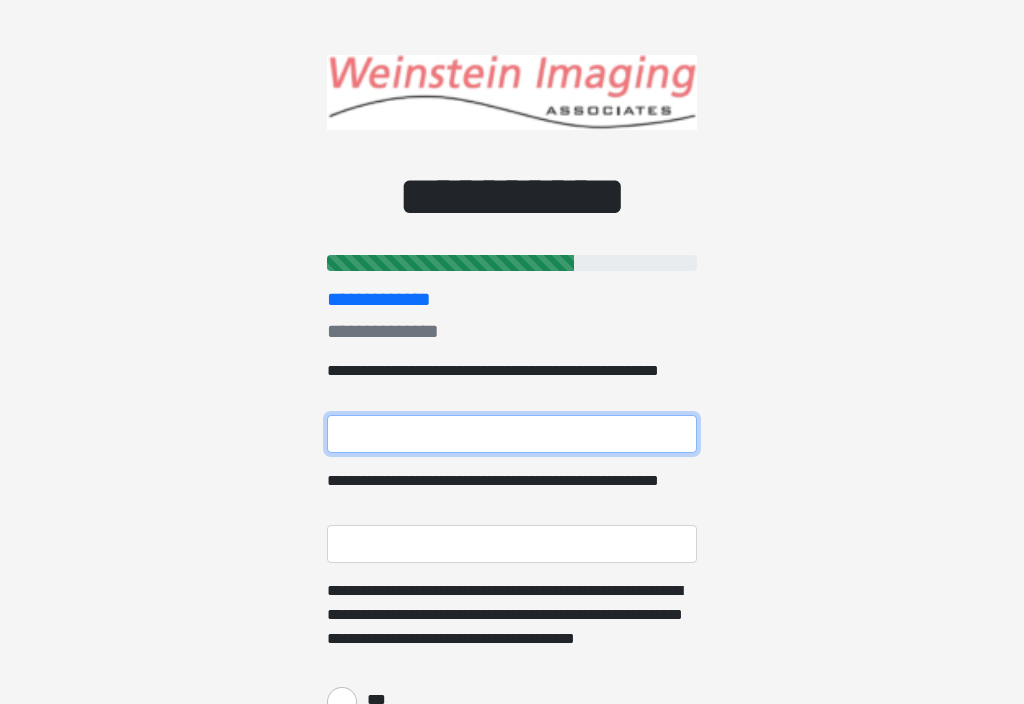 click on "**********" at bounding box center (512, 434) 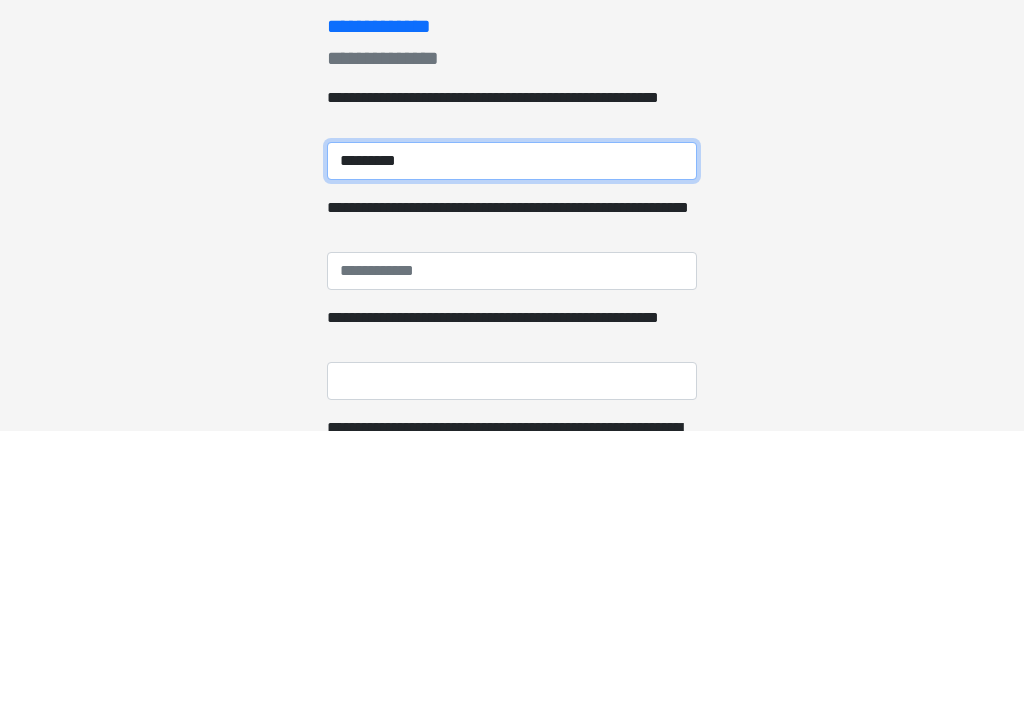 type on "*********" 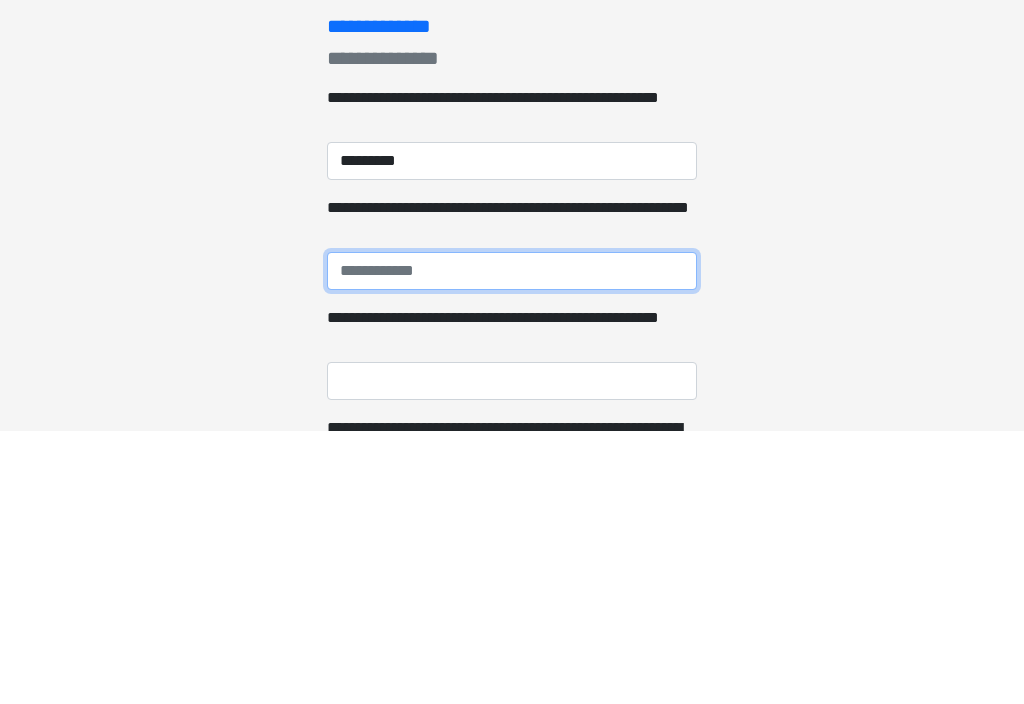 click on "**********" at bounding box center [512, 544] 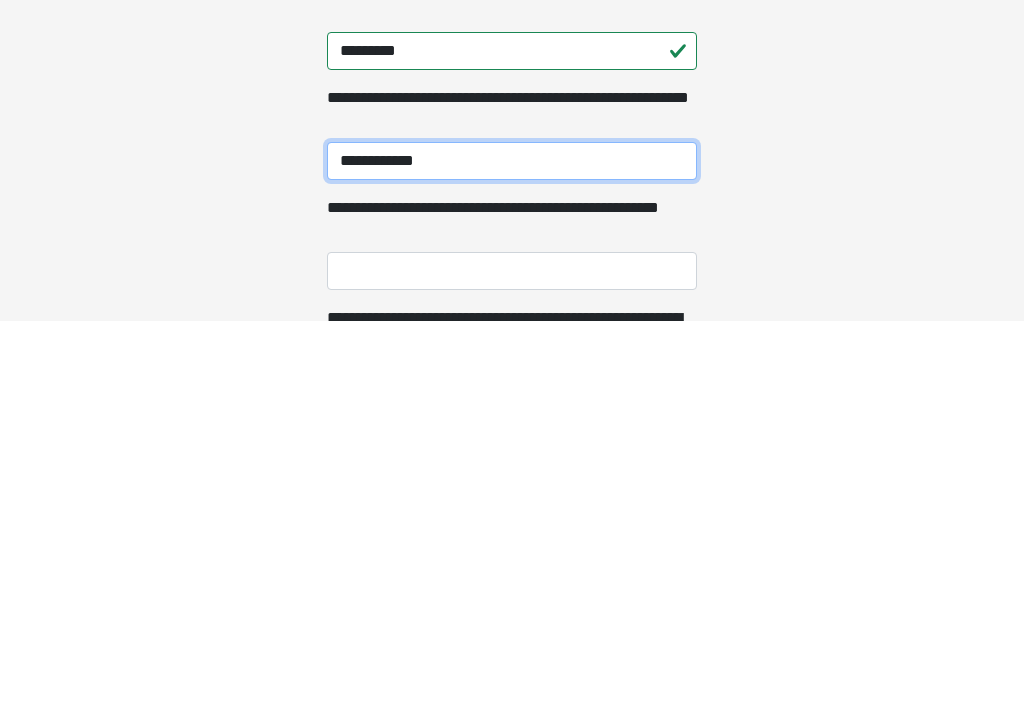 type on "**********" 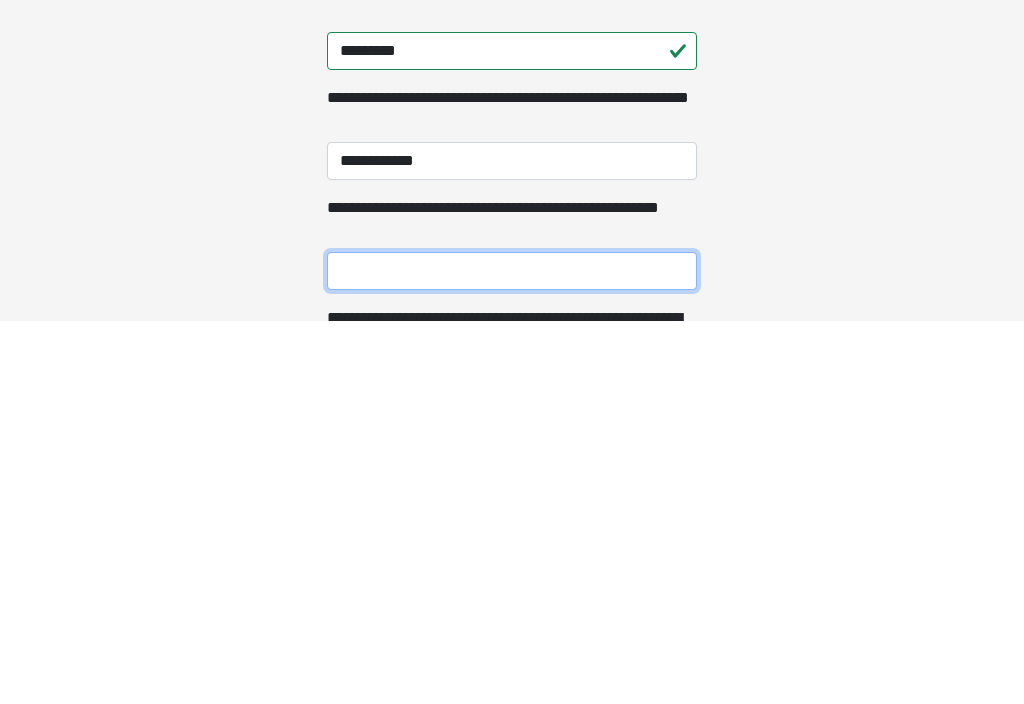 click on "**********" at bounding box center [512, 654] 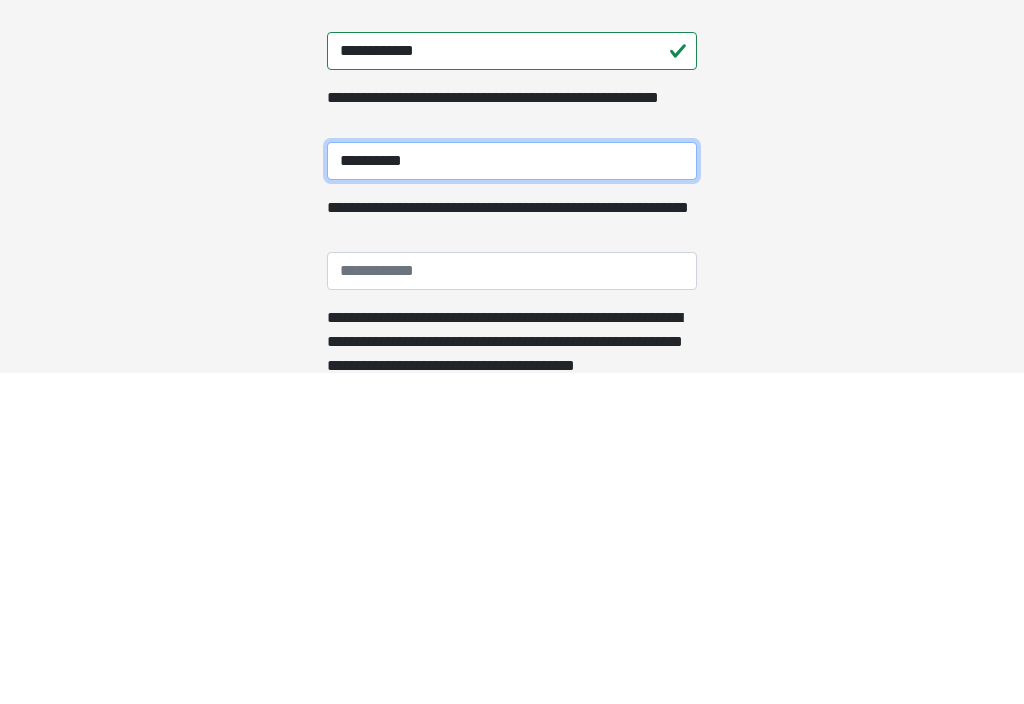 scroll, scrollTop: 163, scrollLeft: 0, axis: vertical 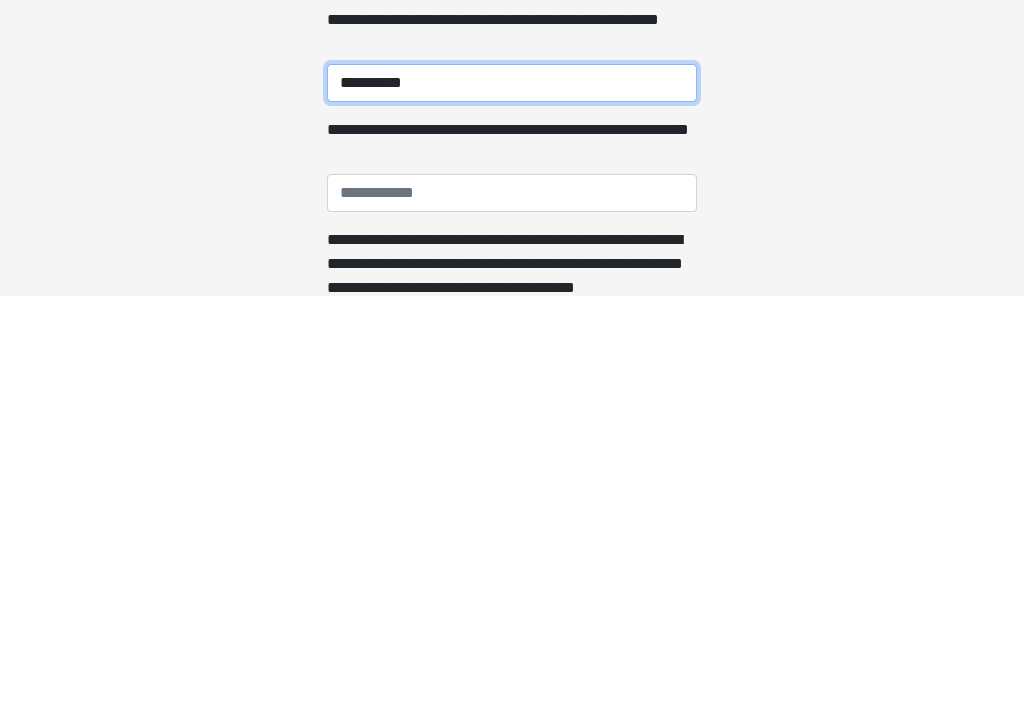 type on "**********" 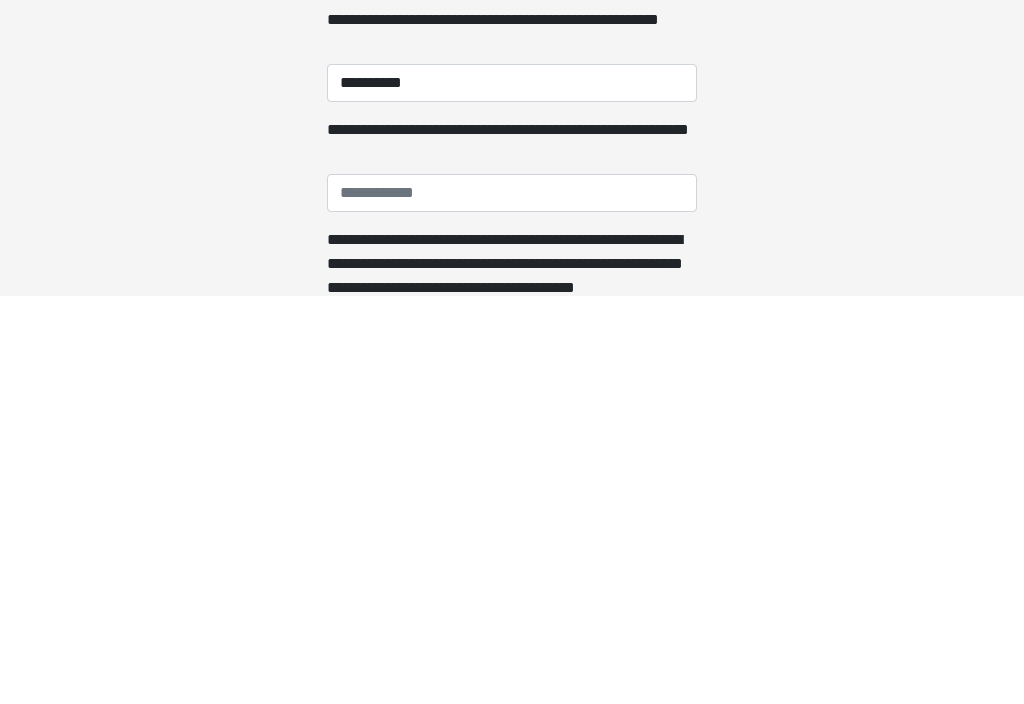 click on "**********" at bounding box center (512, 601) 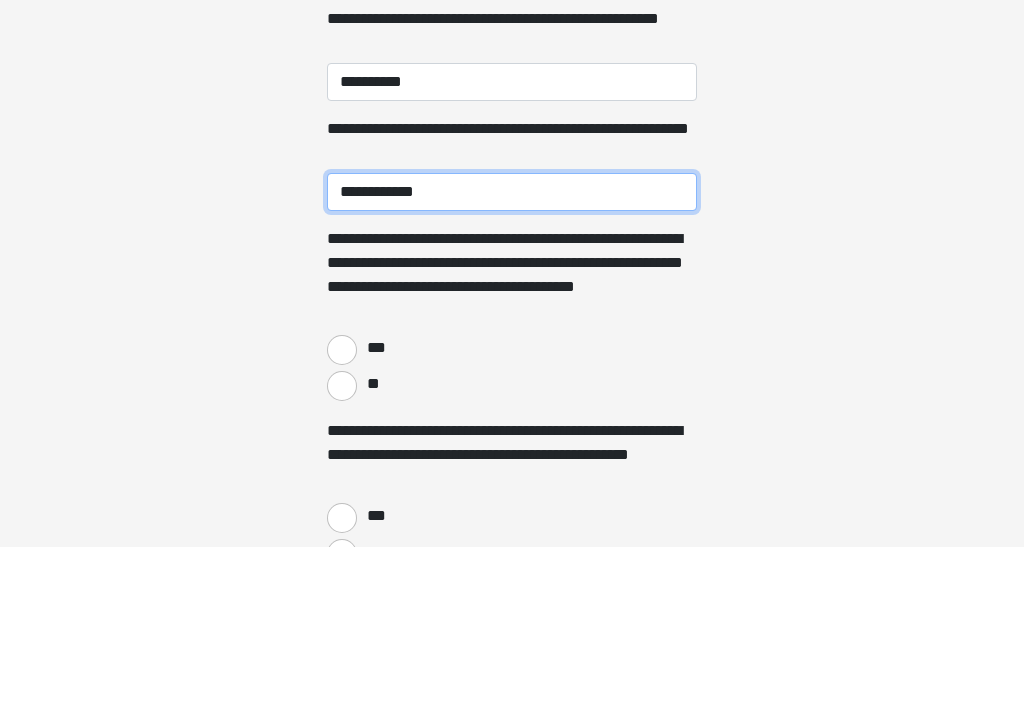 scroll, scrollTop: 426, scrollLeft: 0, axis: vertical 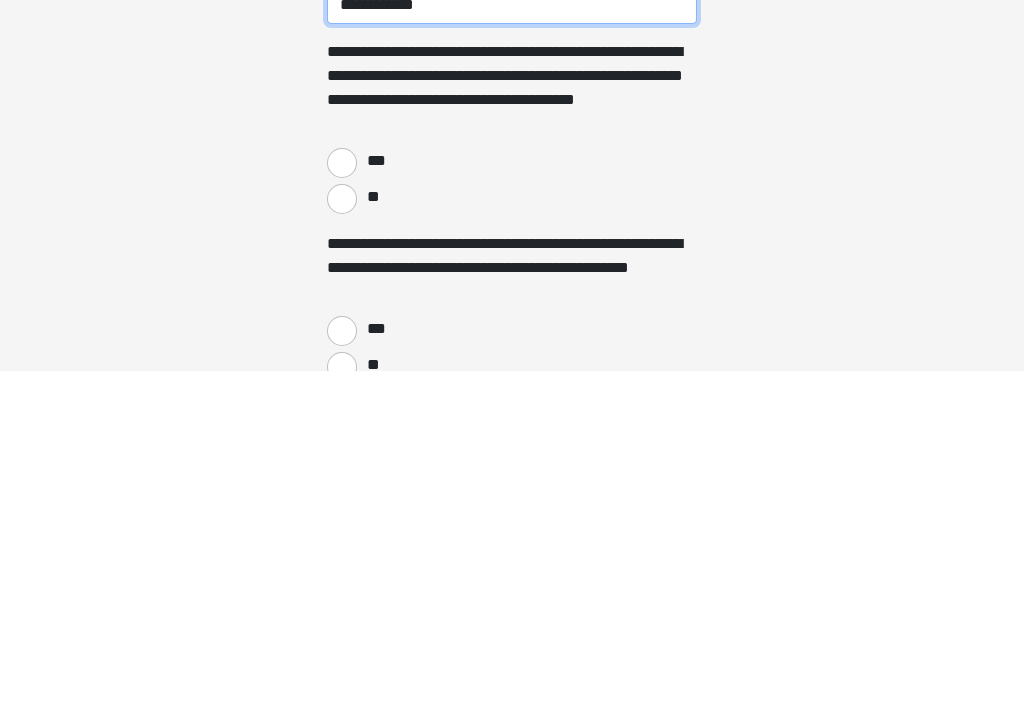 type on "**********" 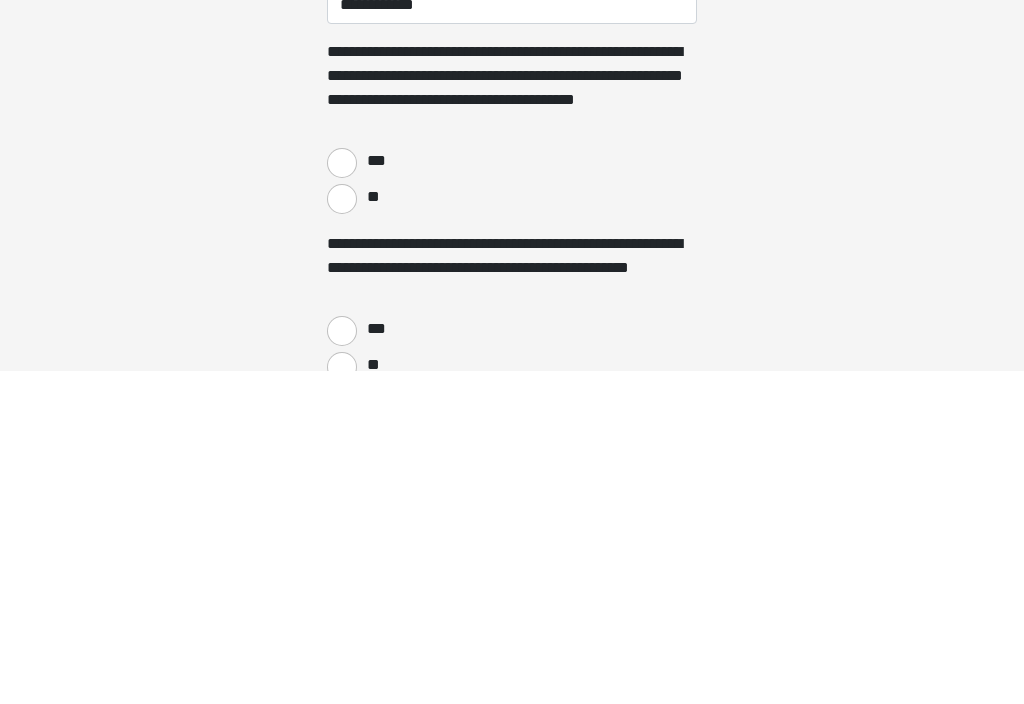 click on "**" at bounding box center (342, 532) 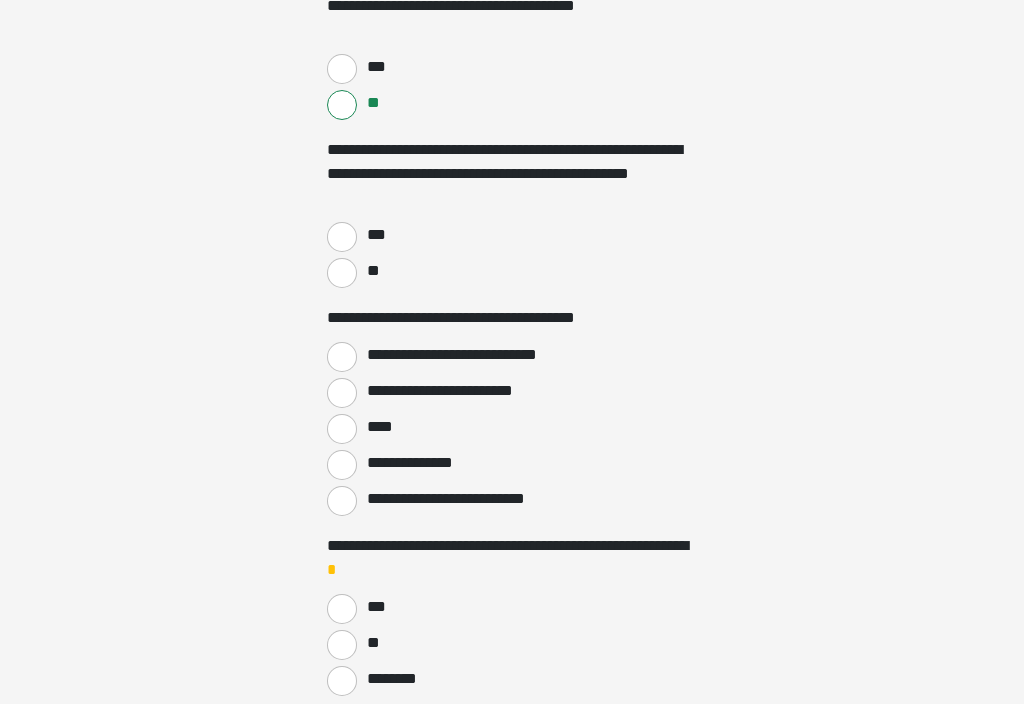 scroll, scrollTop: 853, scrollLeft: 0, axis: vertical 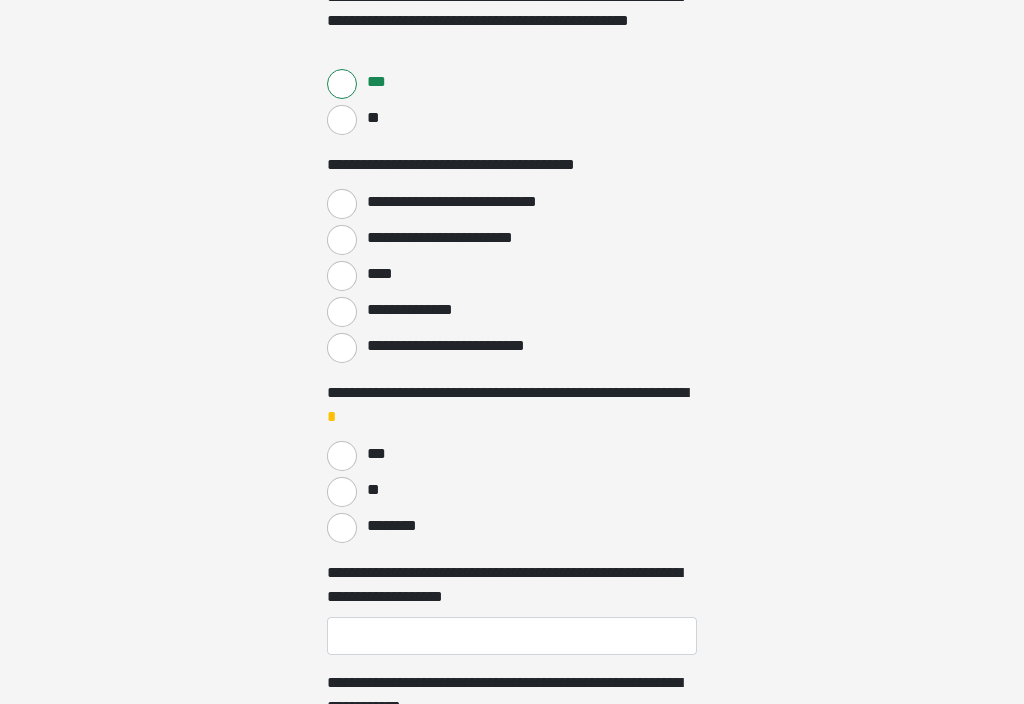 click on "**********" at bounding box center (342, 205) 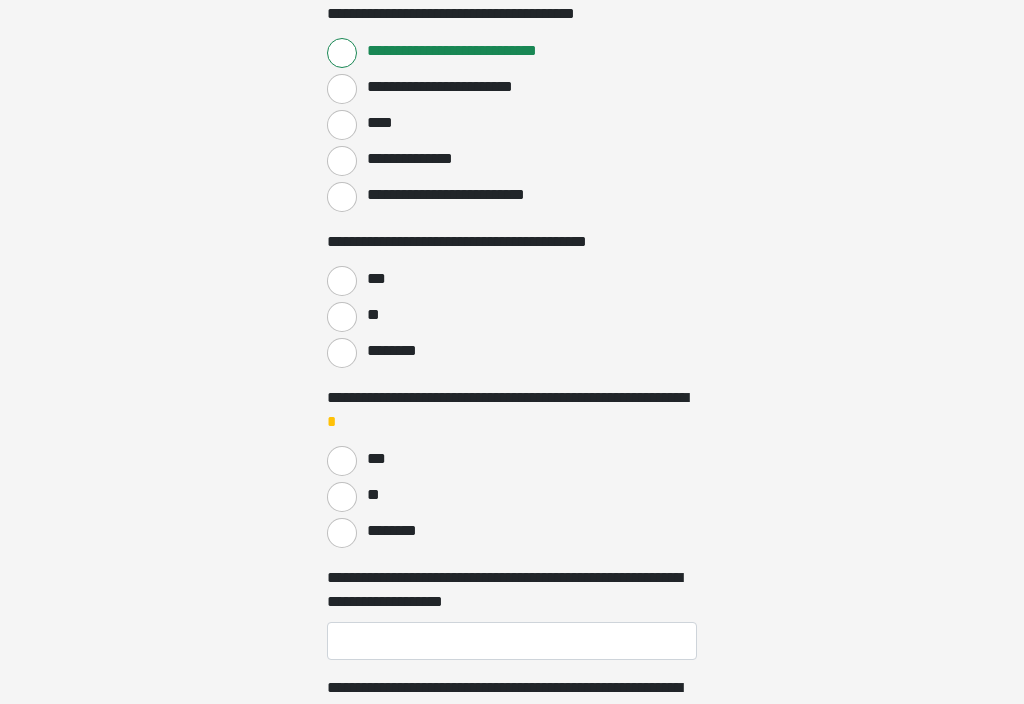 scroll, scrollTop: 1158, scrollLeft: 0, axis: vertical 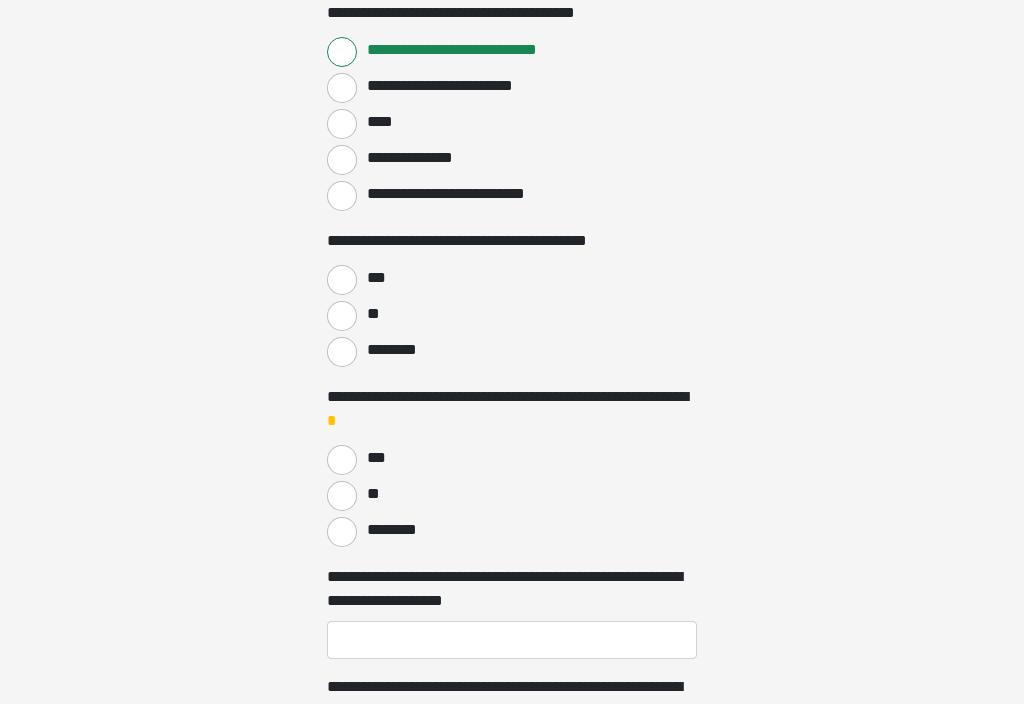 click on "***" at bounding box center (342, 280) 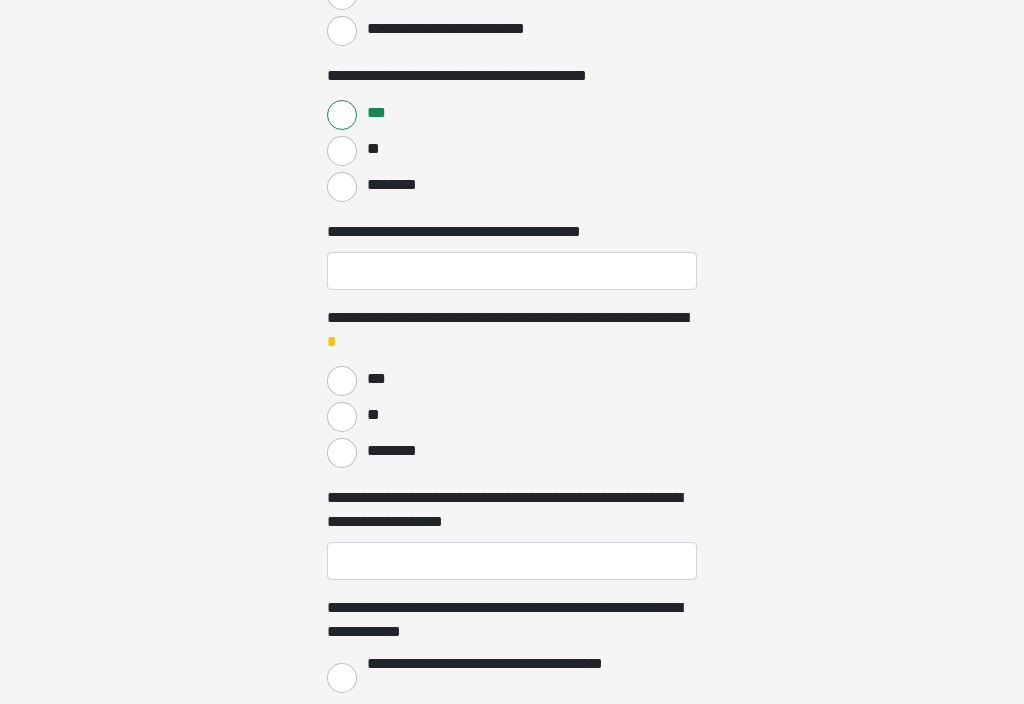 scroll, scrollTop: 1329, scrollLeft: 0, axis: vertical 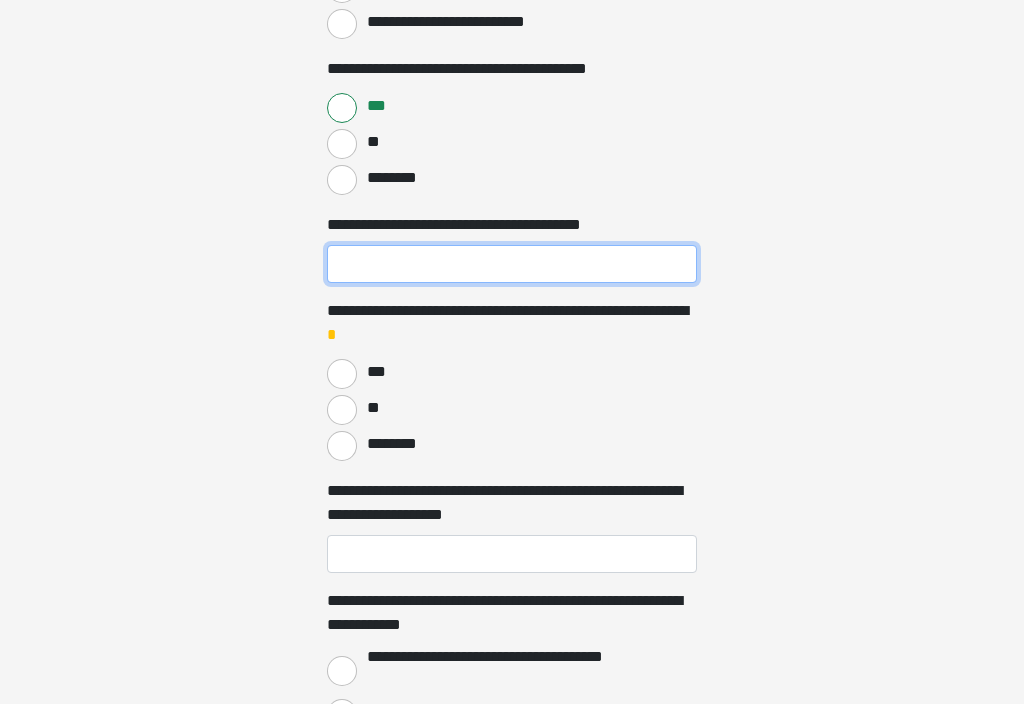 click on "**********" at bounding box center (512, 265) 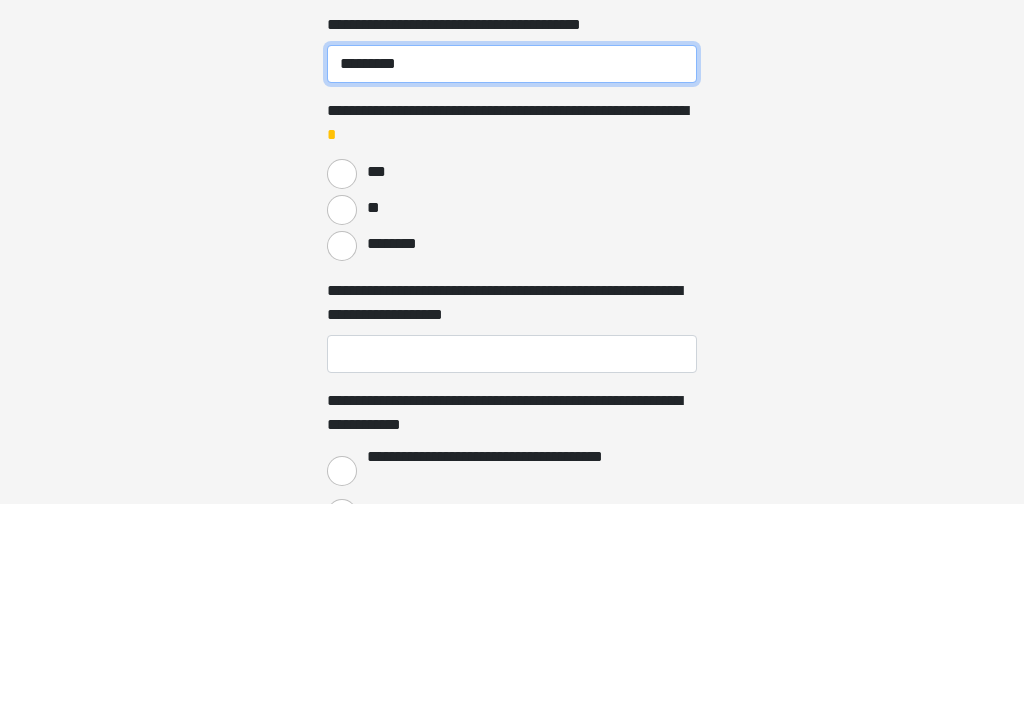 type on "*********" 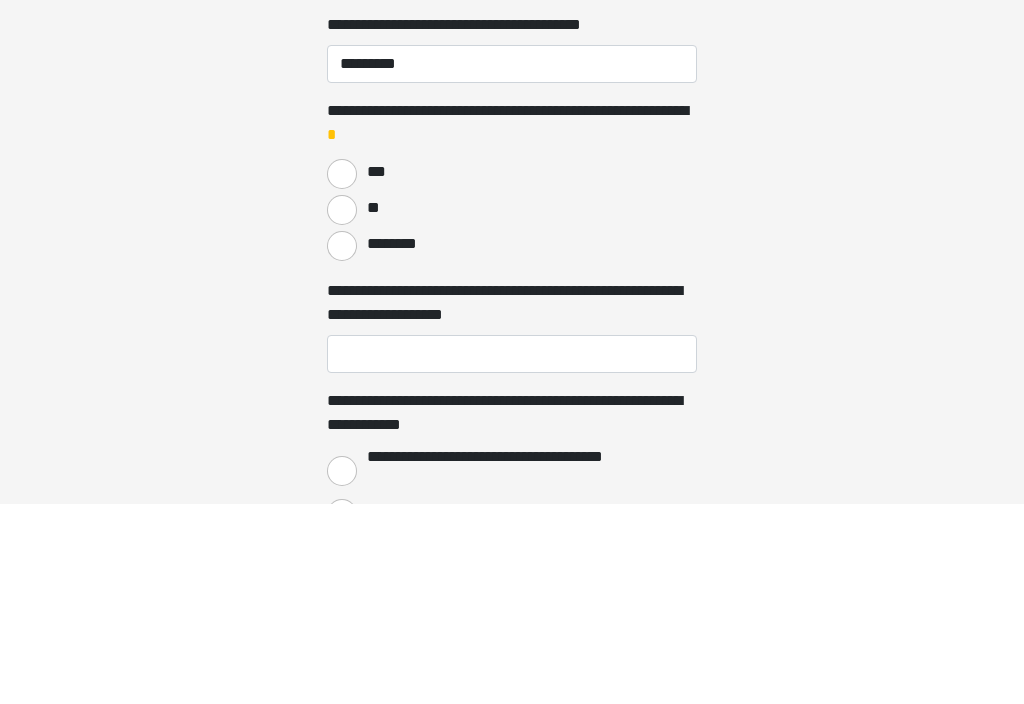 click on "**" at bounding box center (342, 411) 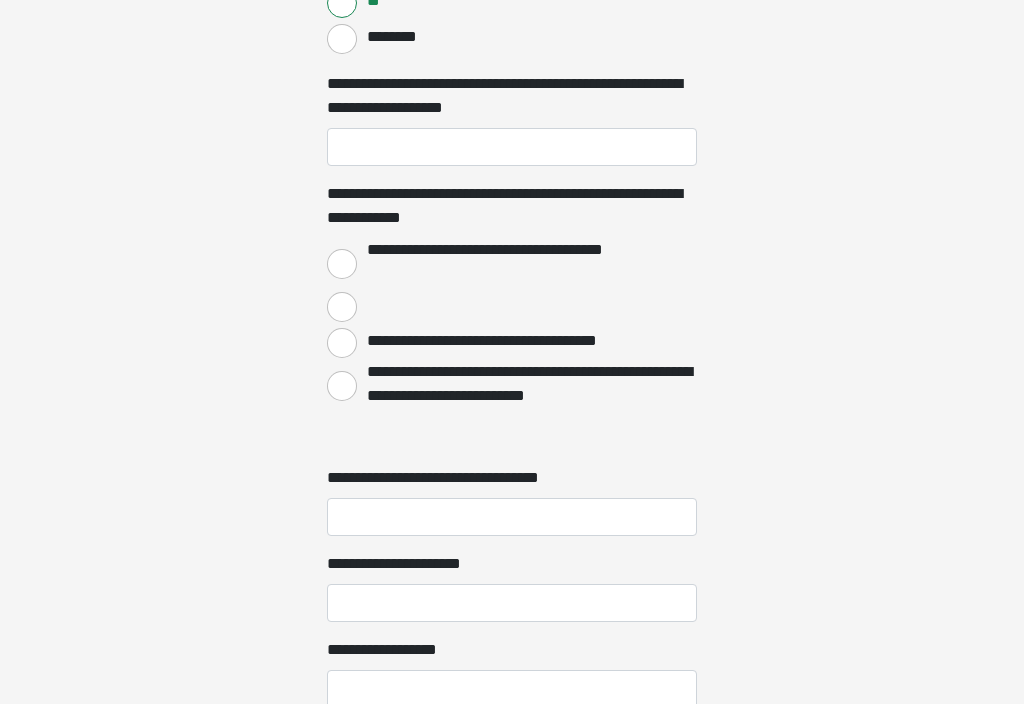 scroll, scrollTop: 1751, scrollLeft: 0, axis: vertical 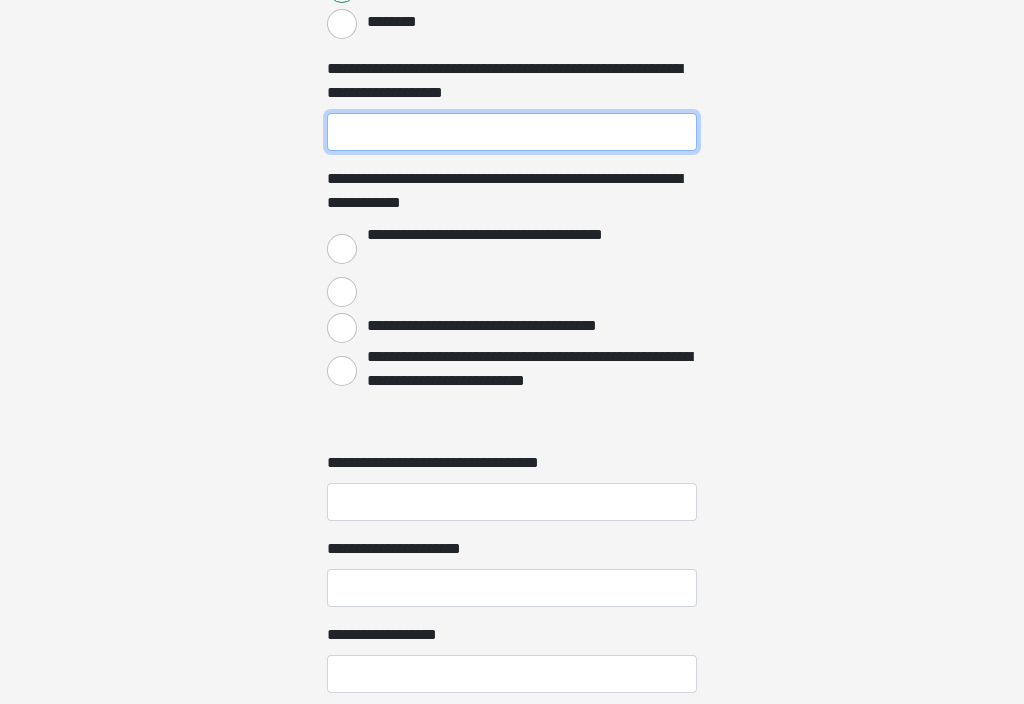 click on "**********" at bounding box center [512, 133] 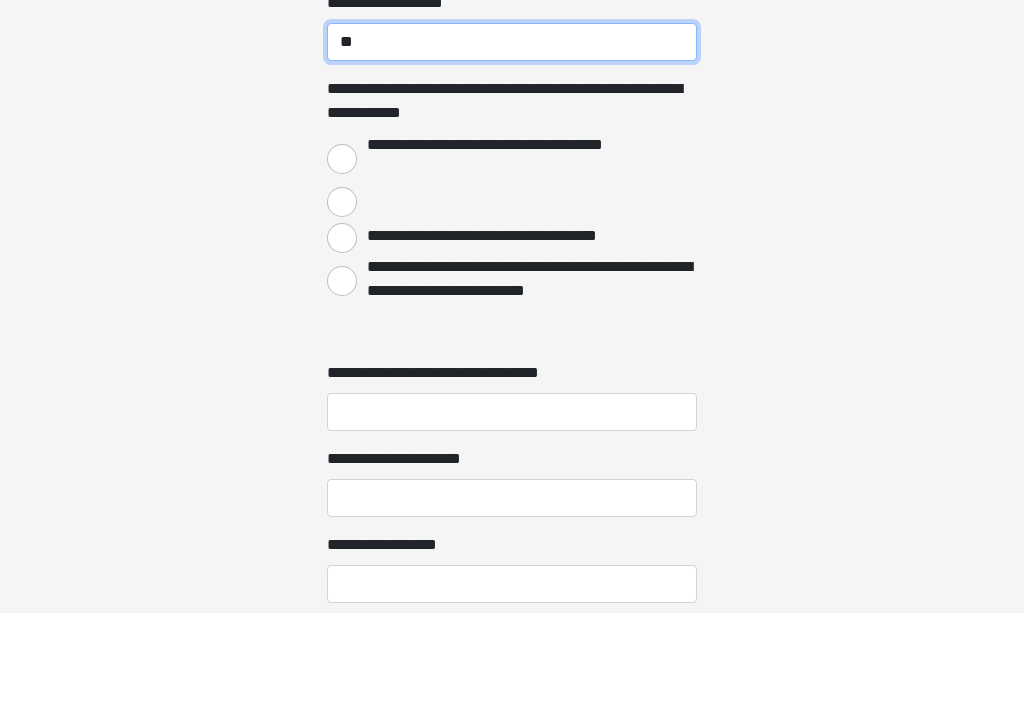 type on "**" 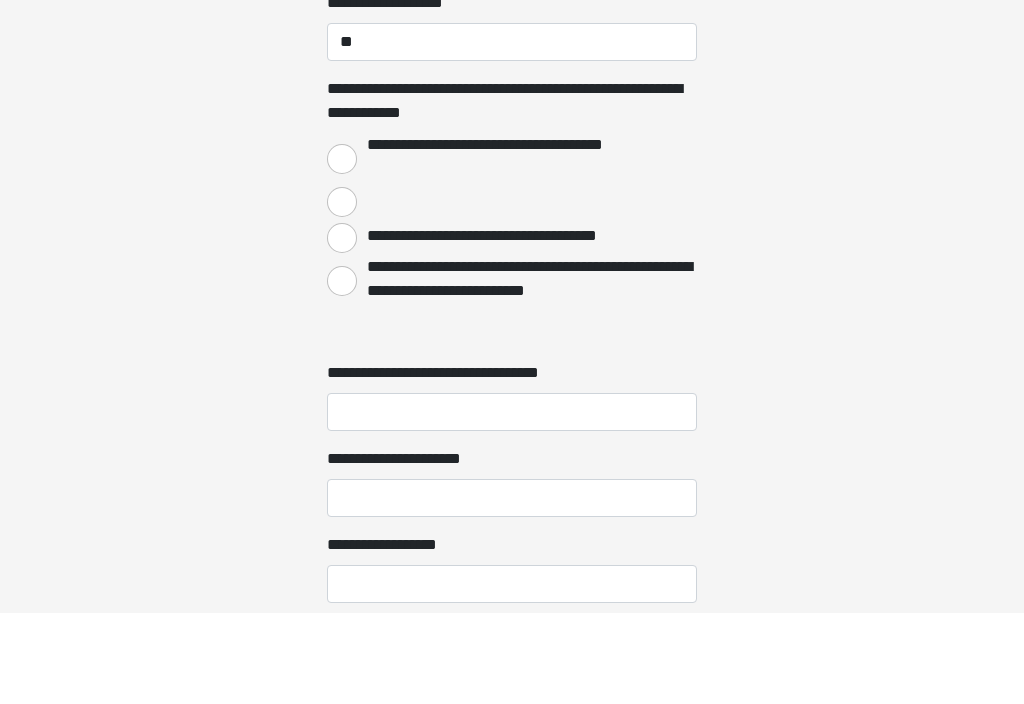 click on "**********" at bounding box center (342, 250) 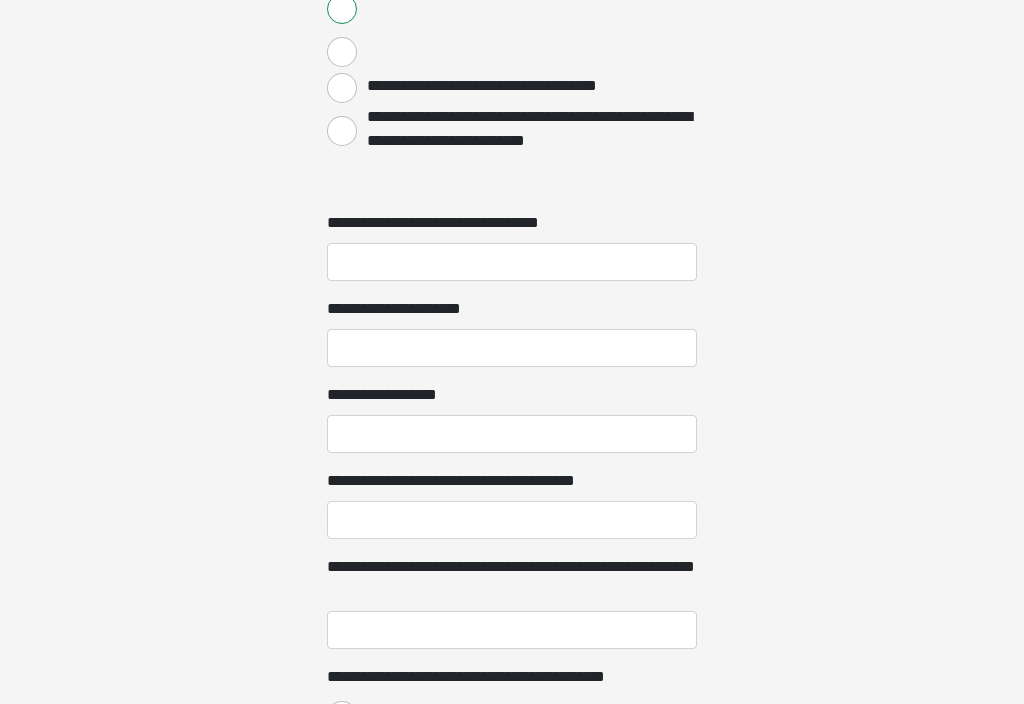 scroll, scrollTop: 1994, scrollLeft: 0, axis: vertical 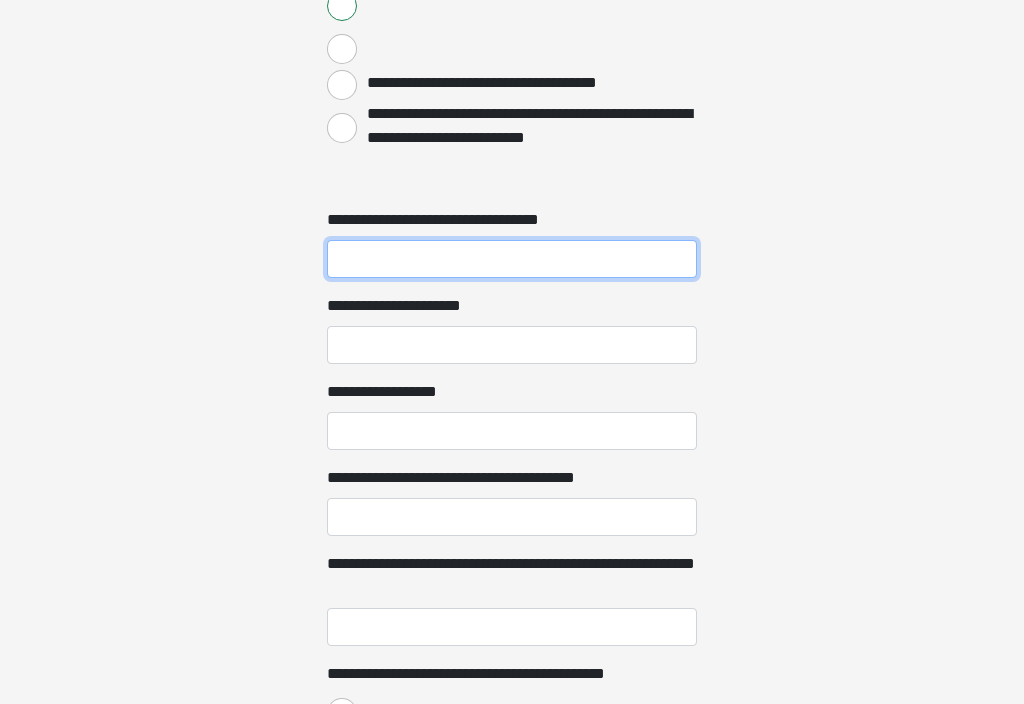 click on "**********" at bounding box center (512, 260) 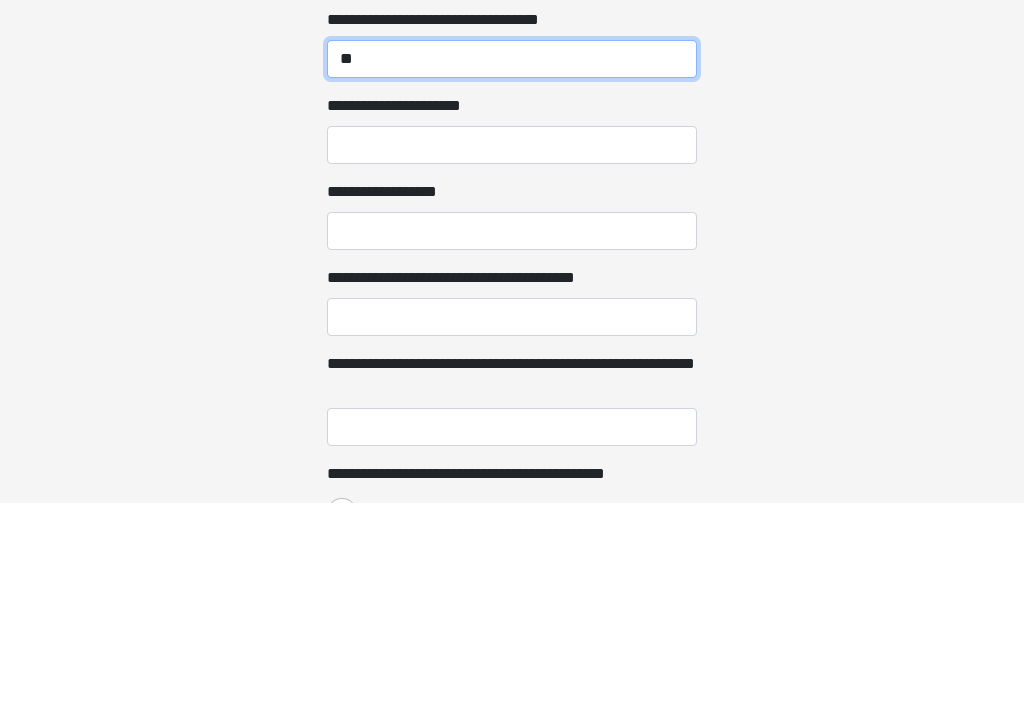 type on "**" 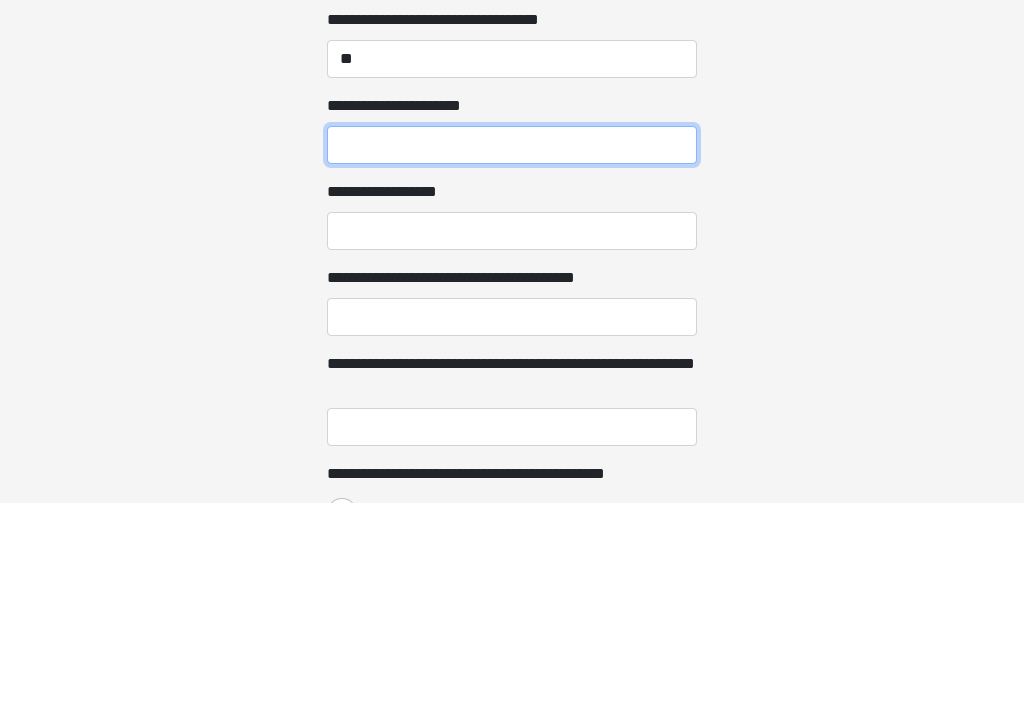 click on "**********" at bounding box center [512, 346] 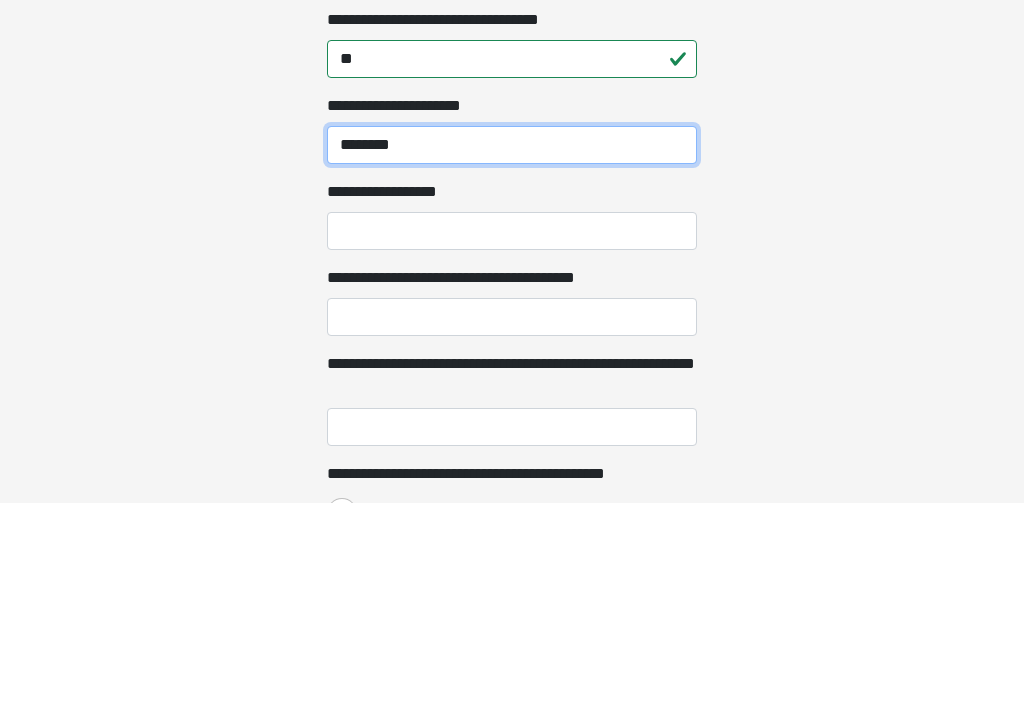 type on "********" 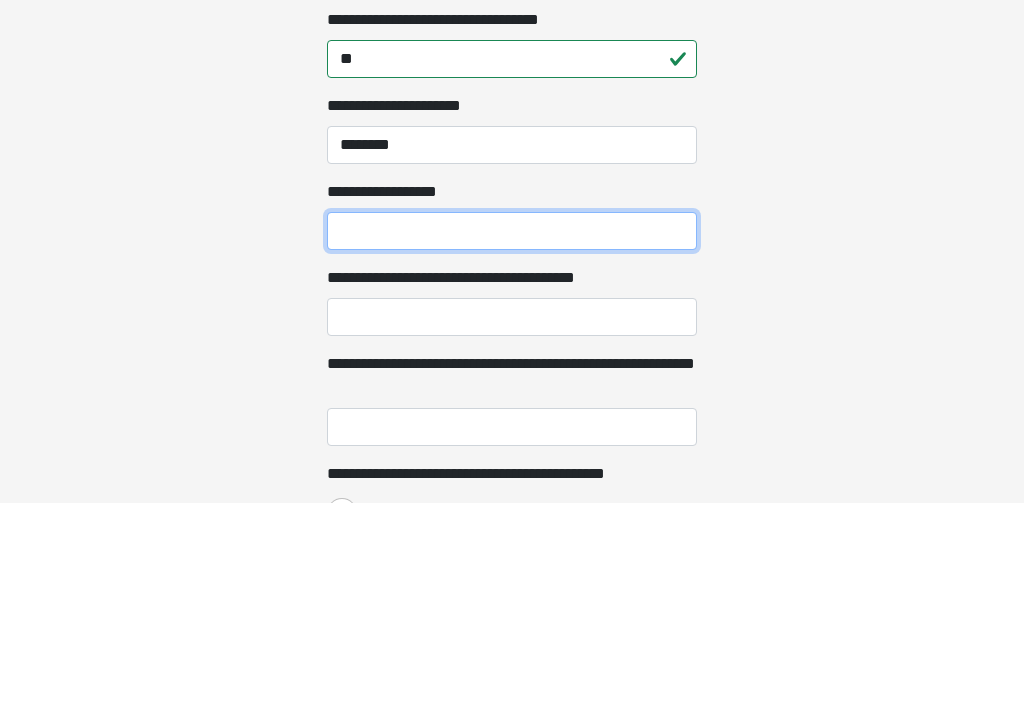 click on "**********" at bounding box center (512, 432) 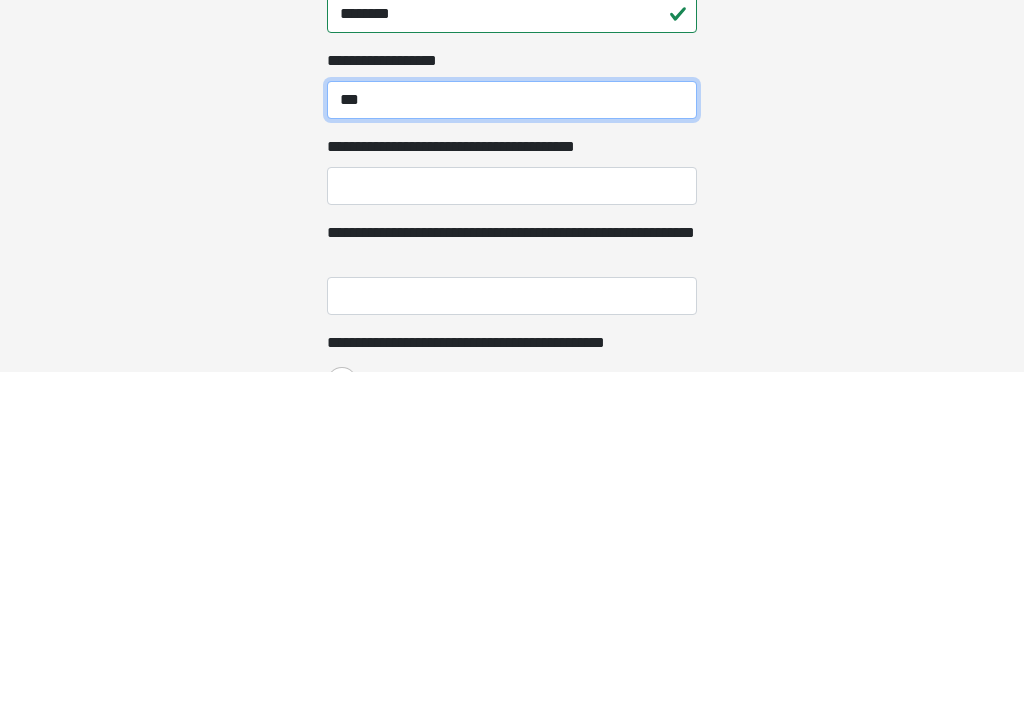 type on "***" 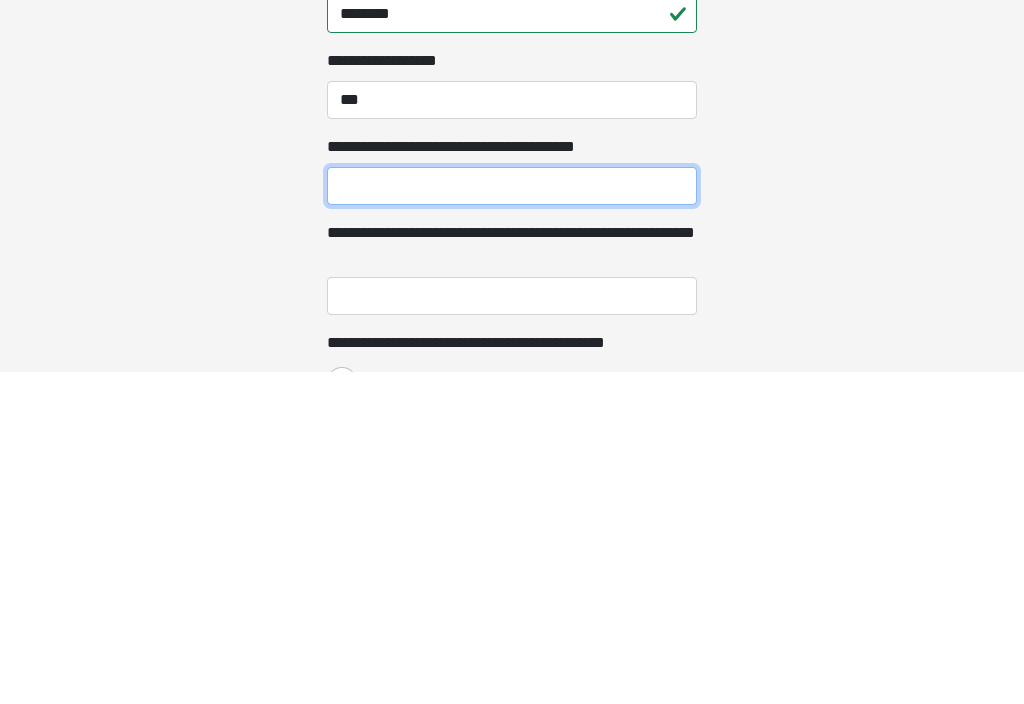 click on "**********" at bounding box center [512, 518] 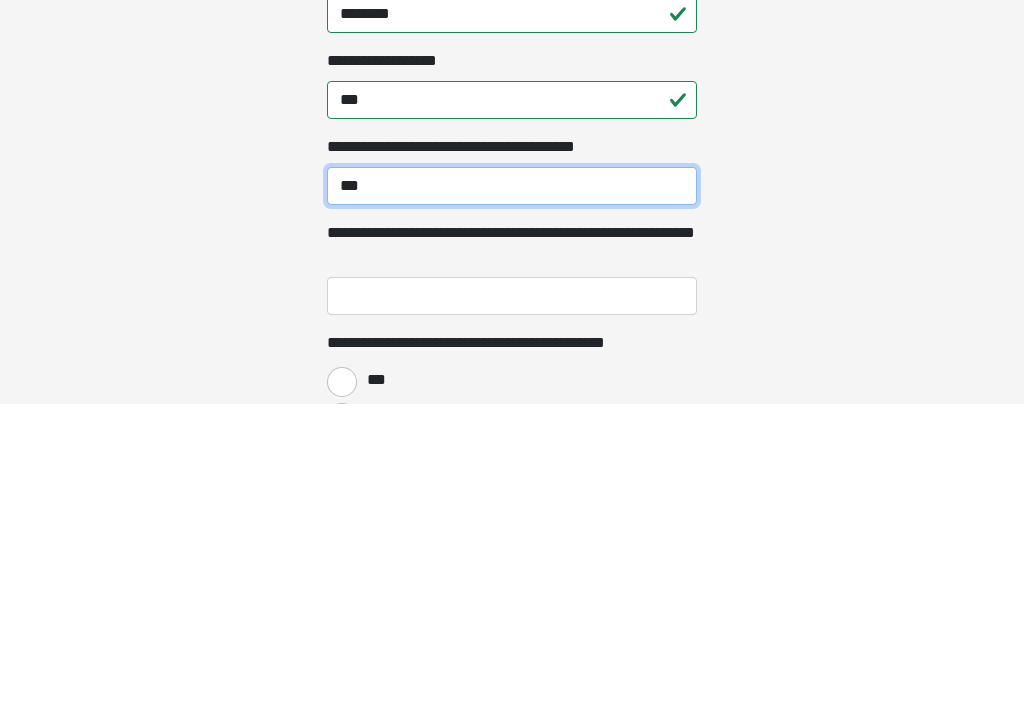 scroll, scrollTop: 2034, scrollLeft: 0, axis: vertical 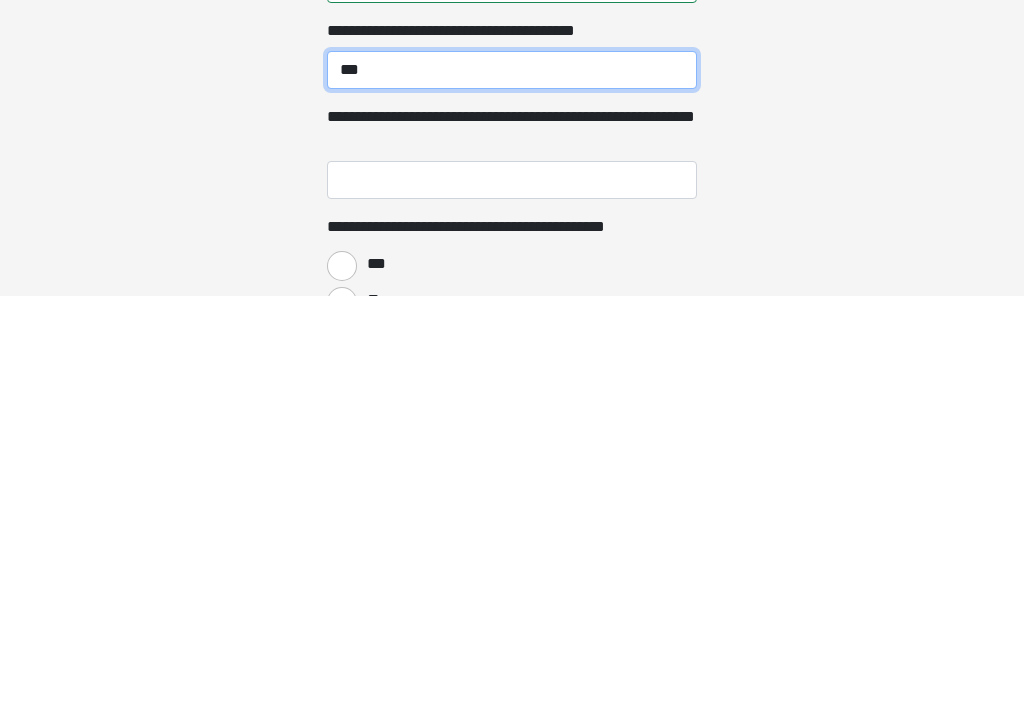 type on "***" 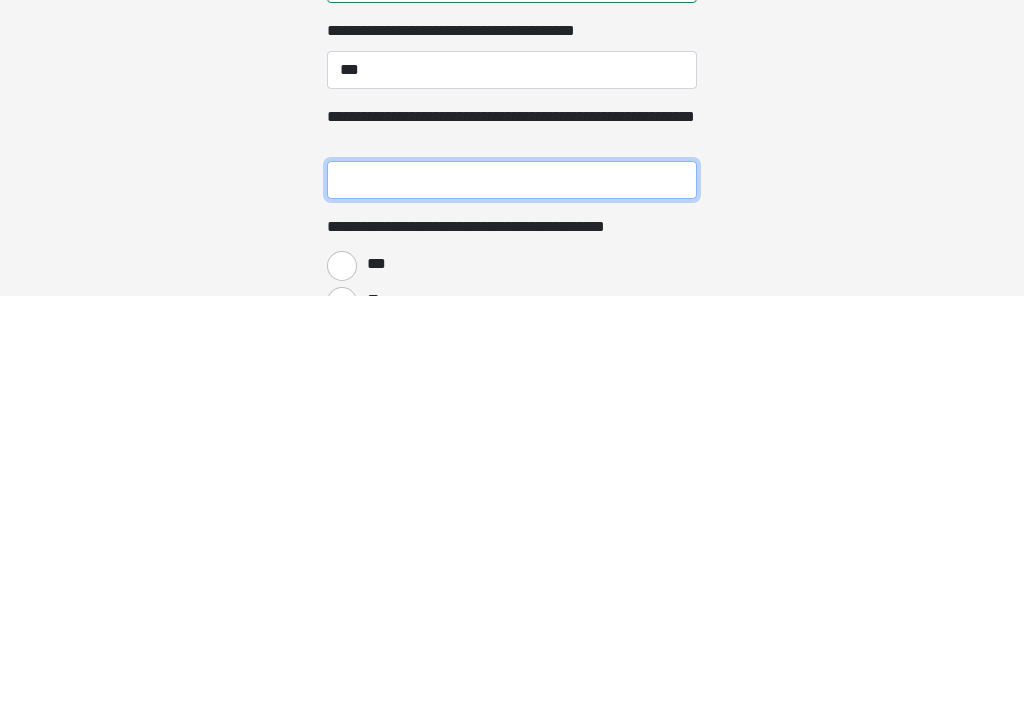 click on "**********" at bounding box center (512, 588) 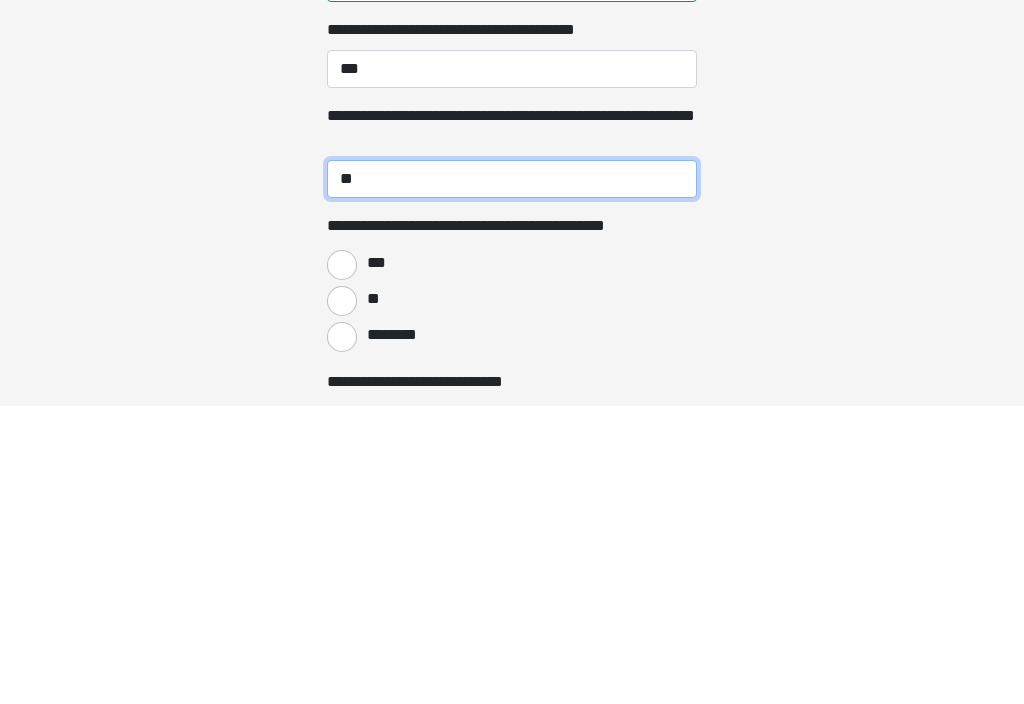 scroll, scrollTop: 2148, scrollLeft: 0, axis: vertical 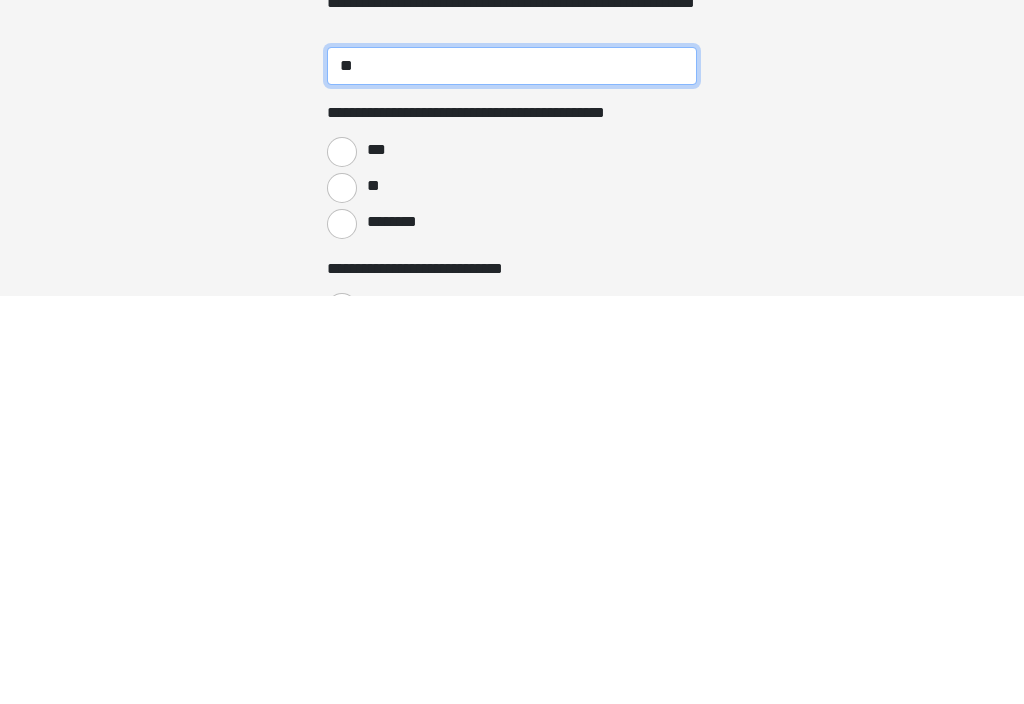 type on "**" 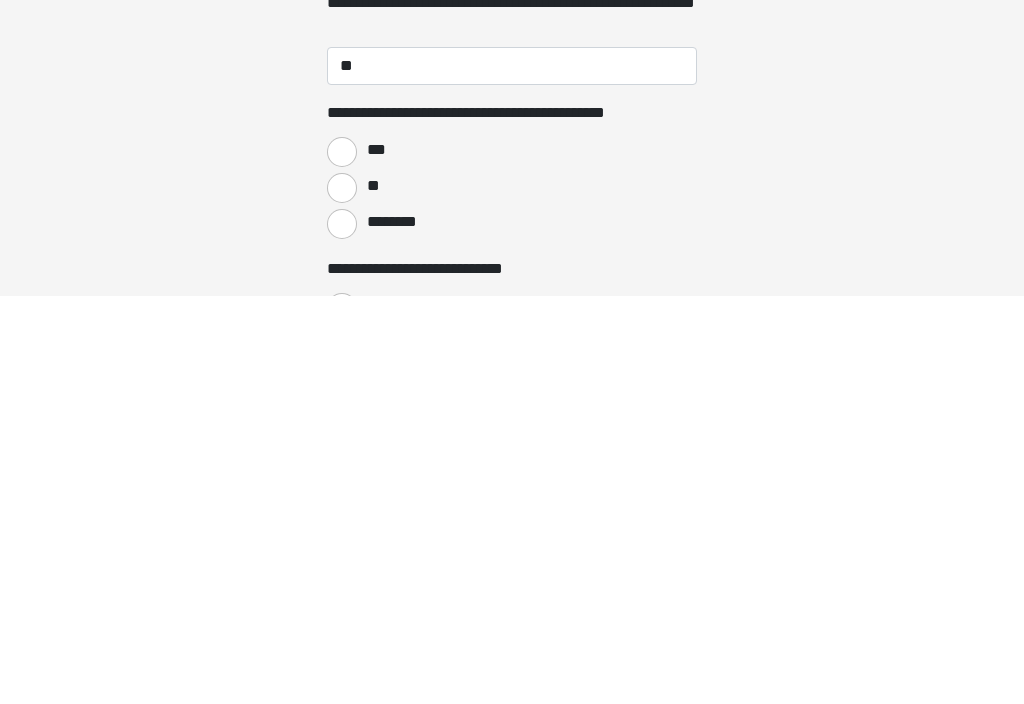 click on "********" at bounding box center (342, 632) 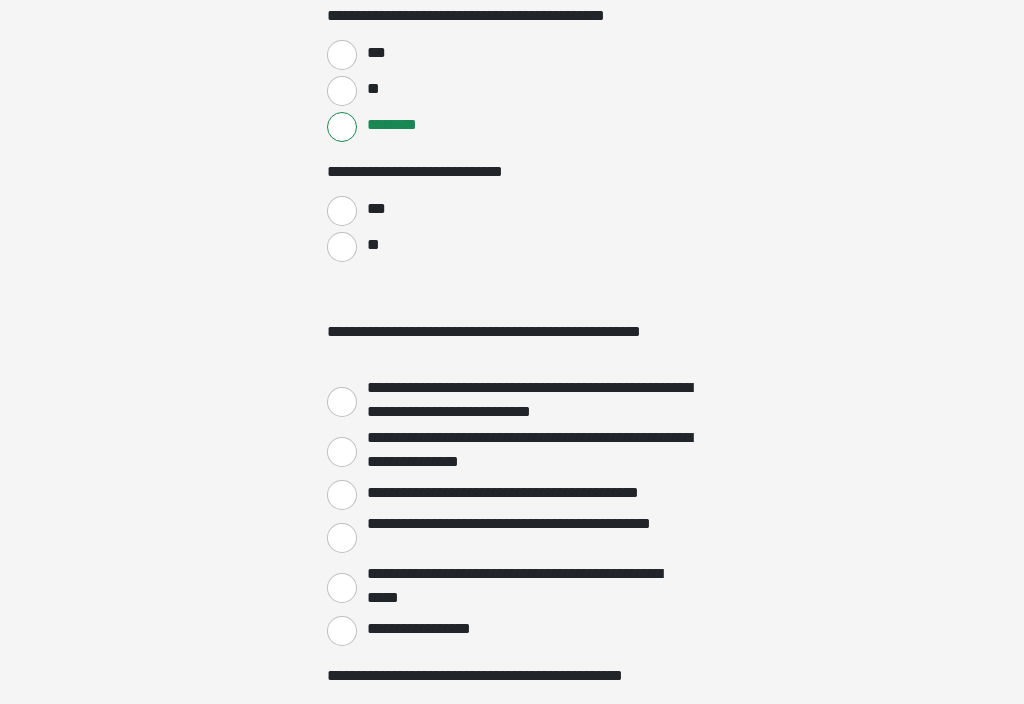 scroll, scrollTop: 2663, scrollLeft: 0, axis: vertical 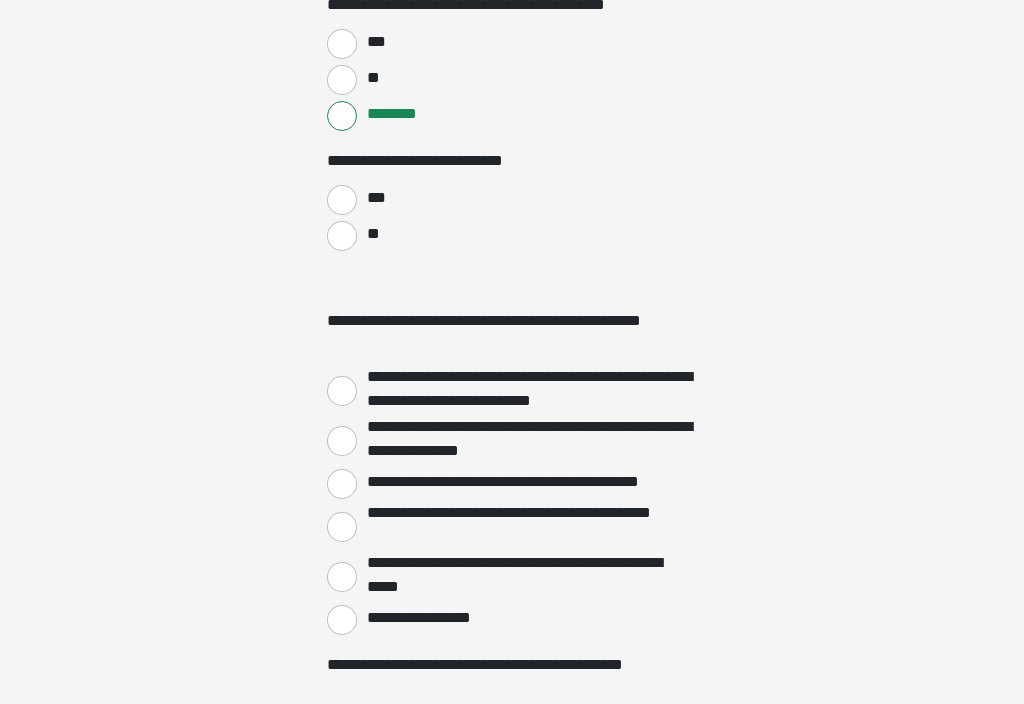 click on "**" at bounding box center [342, 237] 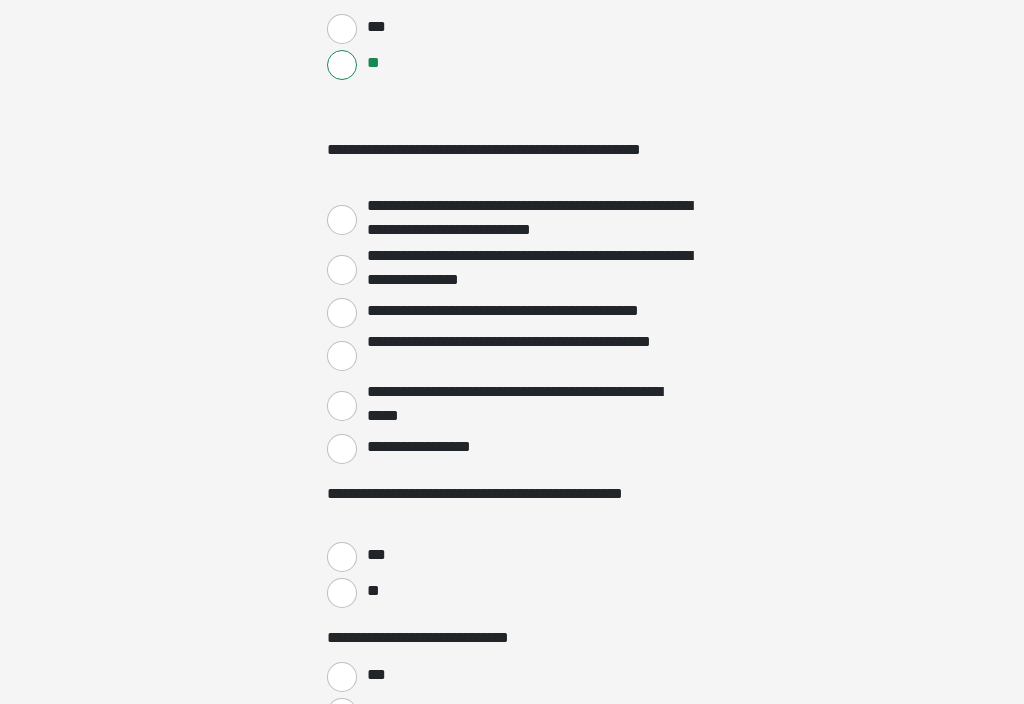 scroll, scrollTop: 2843, scrollLeft: 0, axis: vertical 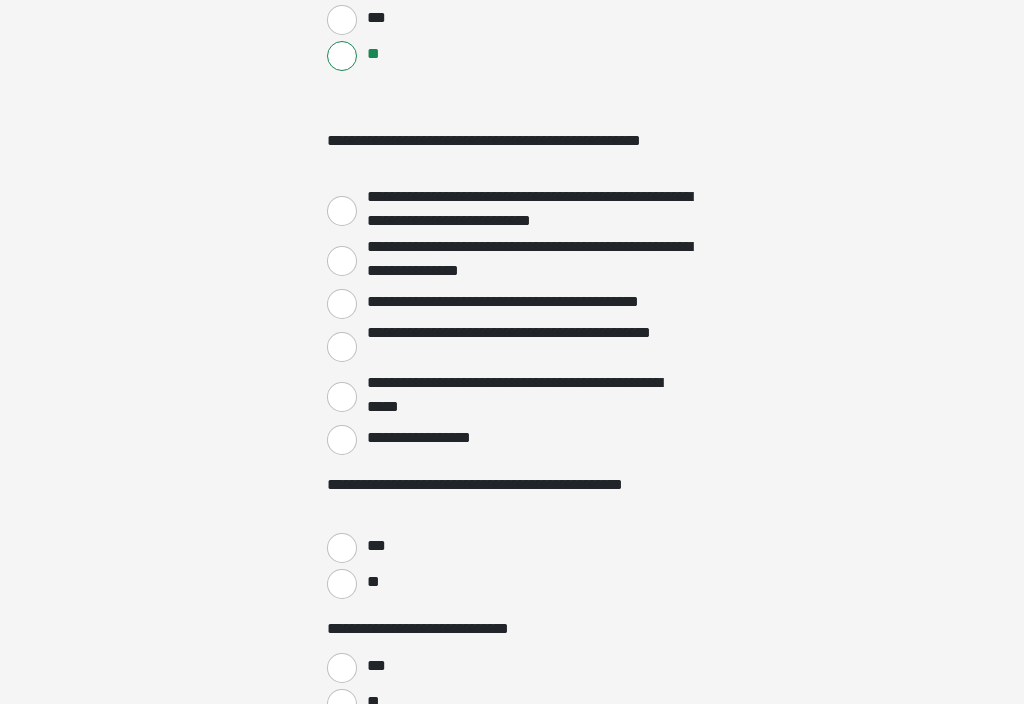 click on "***" at bounding box center (342, 549) 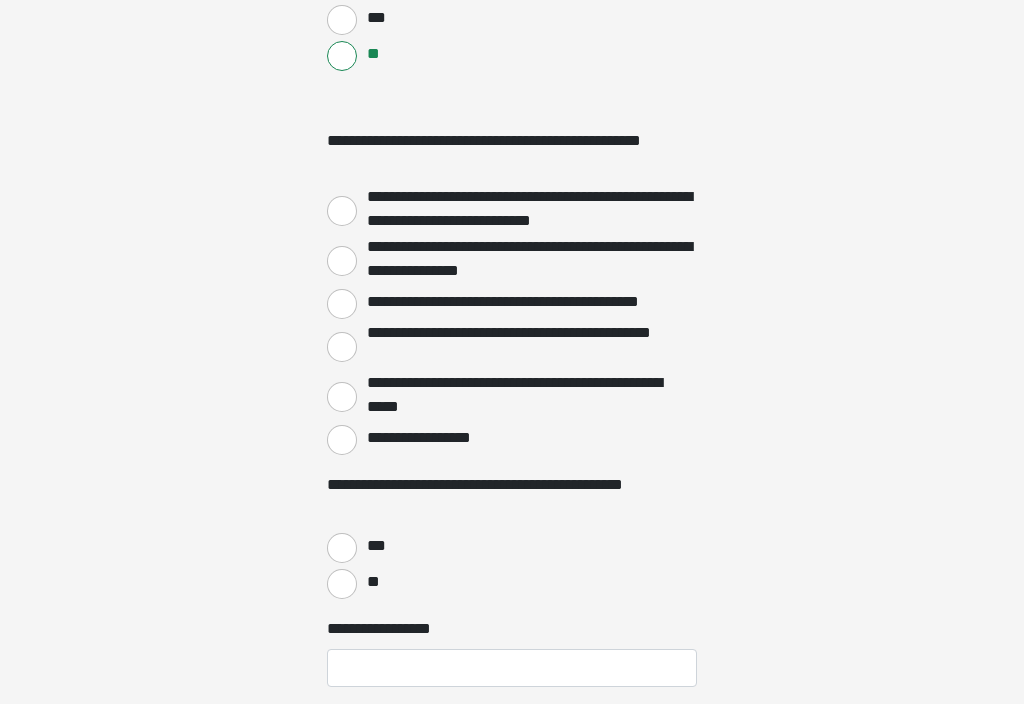 click on "**********" at bounding box center [342, 440] 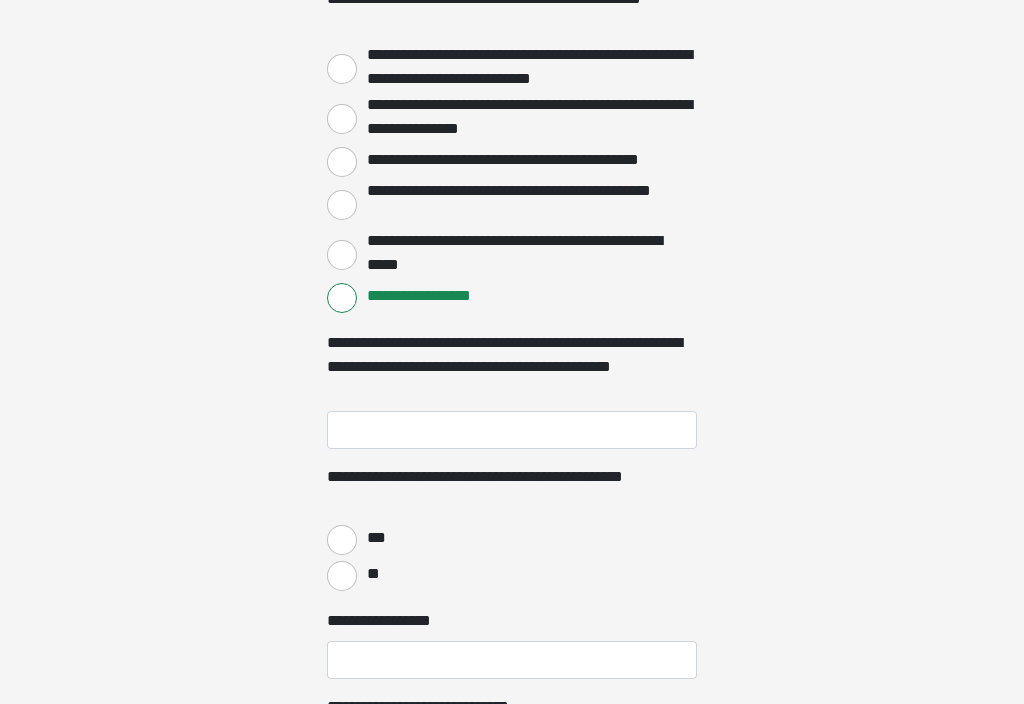 scroll, scrollTop: 2988, scrollLeft: 0, axis: vertical 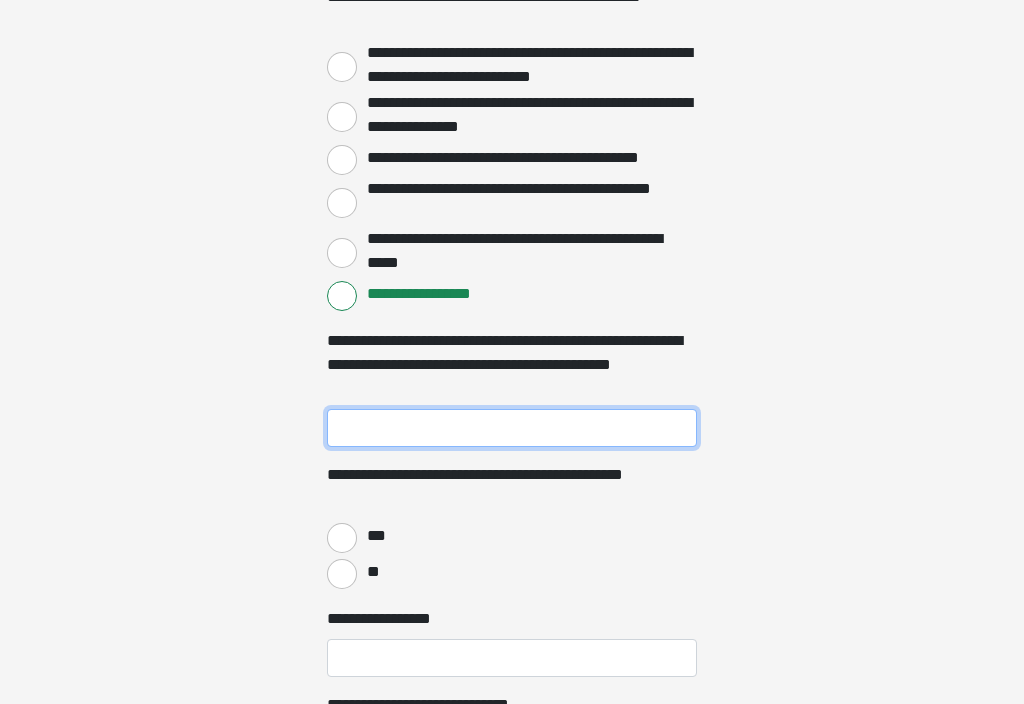 click on "**********" at bounding box center [512, 428] 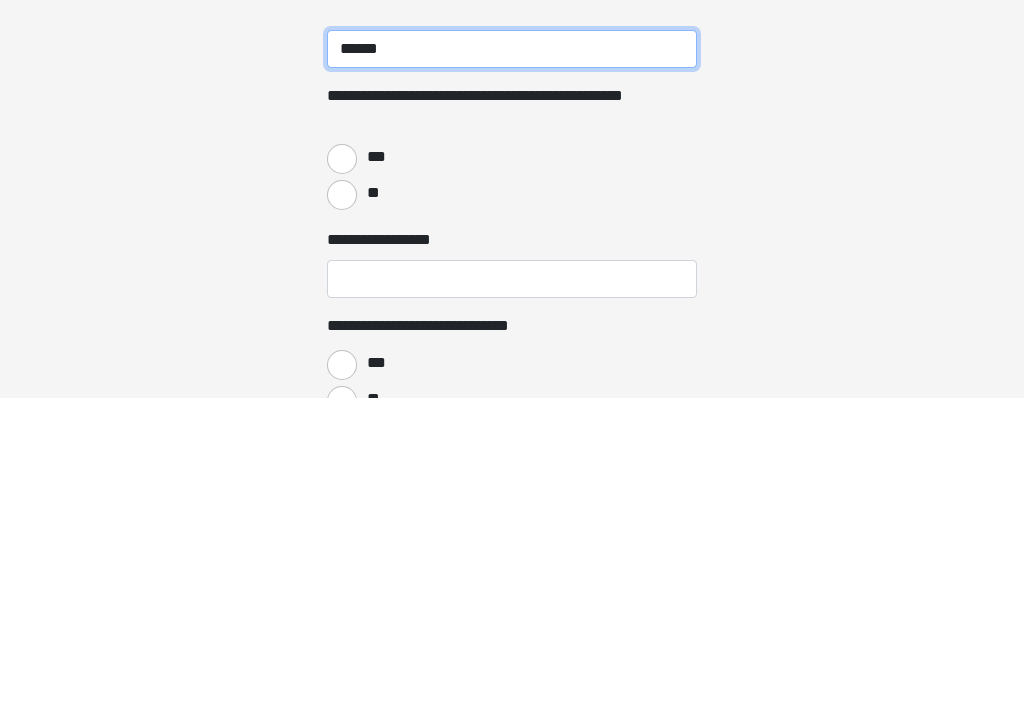scroll, scrollTop: 3061, scrollLeft: 0, axis: vertical 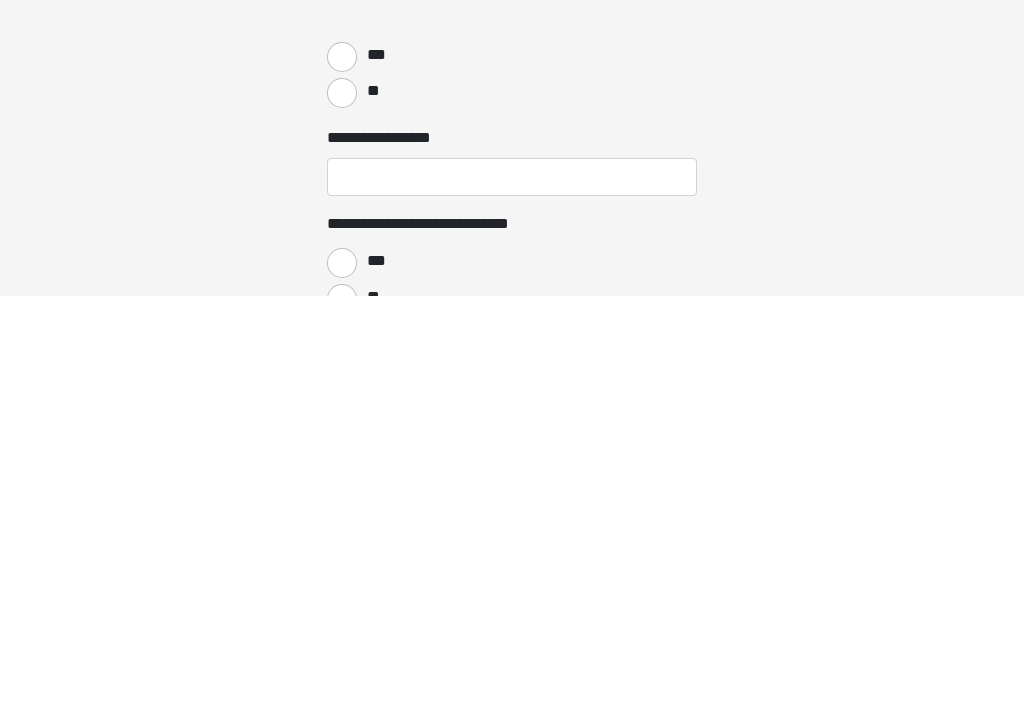 type on "******" 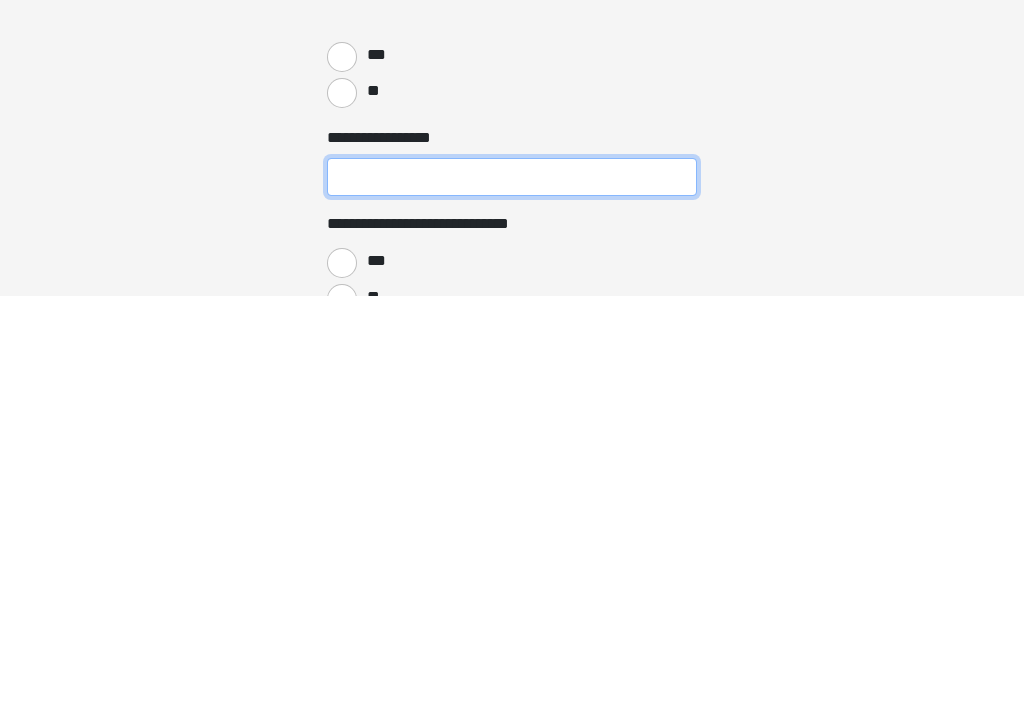 click on "**********" at bounding box center (512, 585) 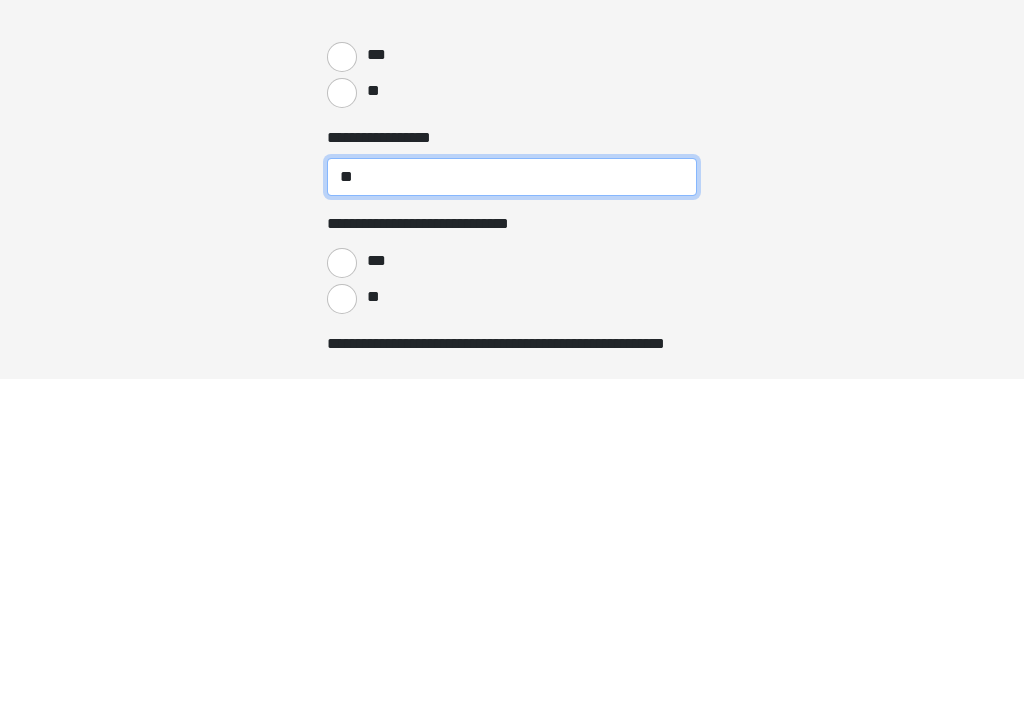 scroll, scrollTop: 3175, scrollLeft: 0, axis: vertical 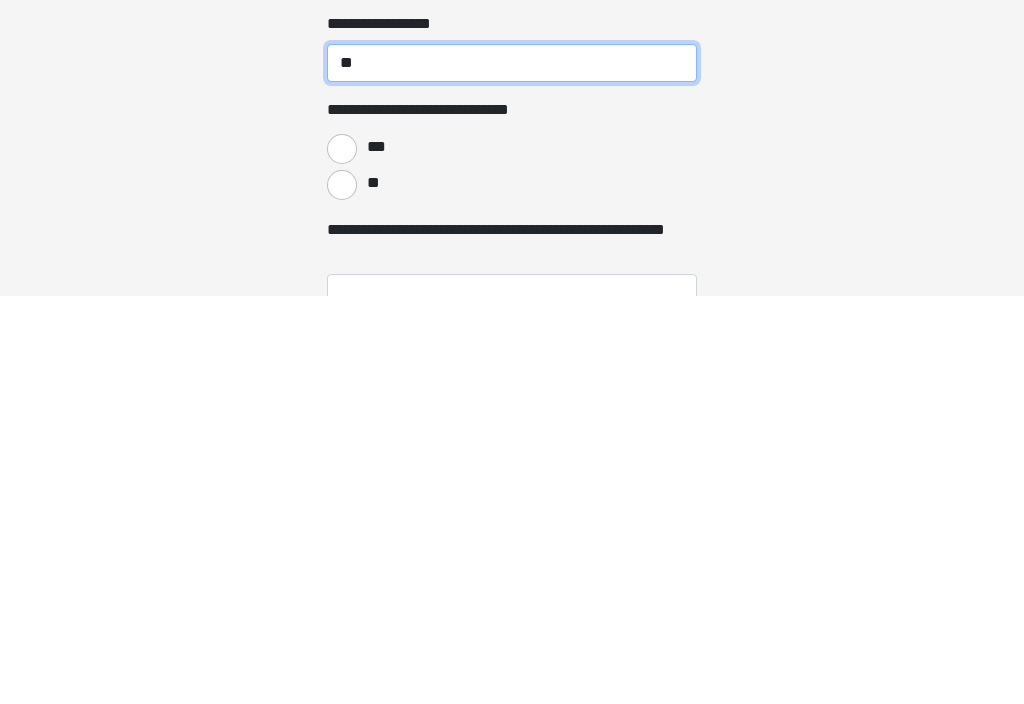 type on "**" 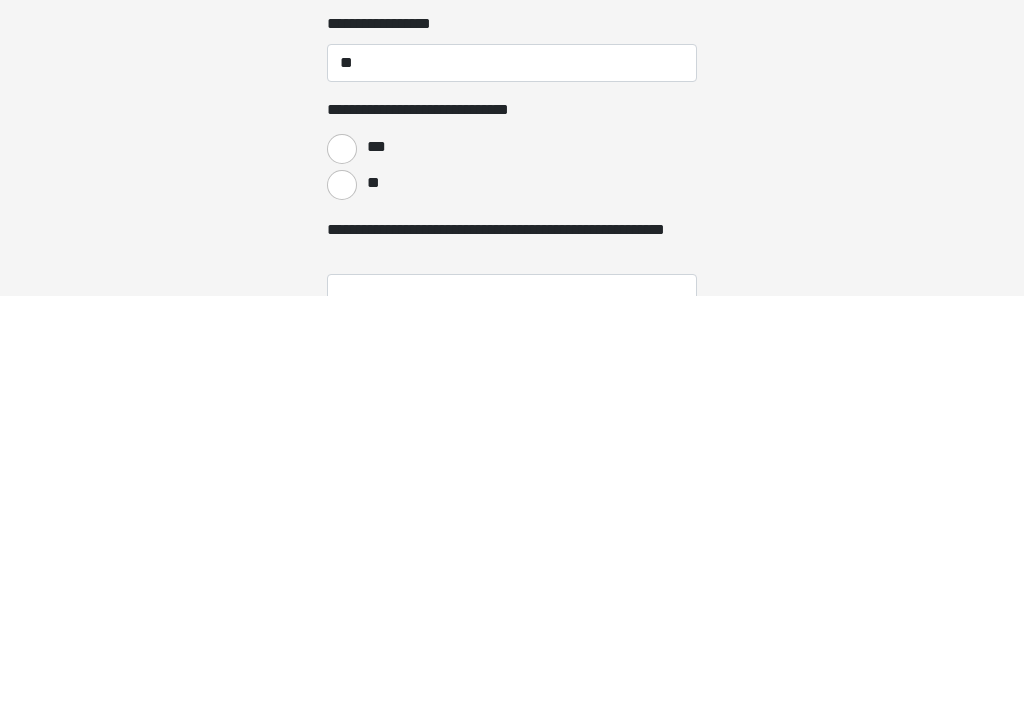 click on "**" at bounding box center [342, 593] 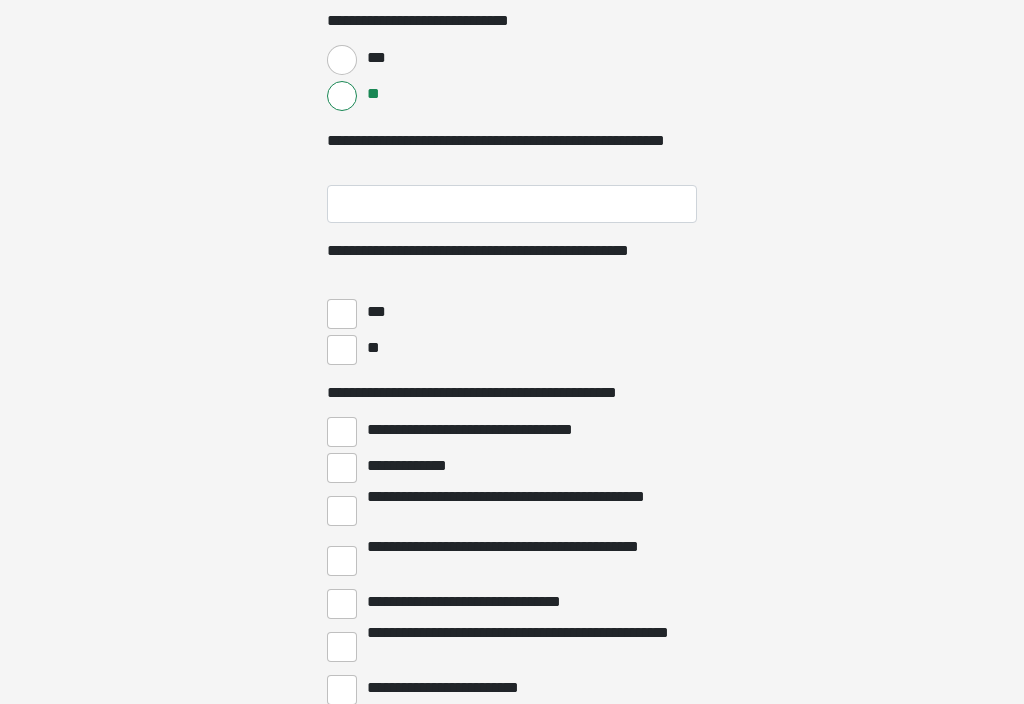 scroll, scrollTop: 3683, scrollLeft: 0, axis: vertical 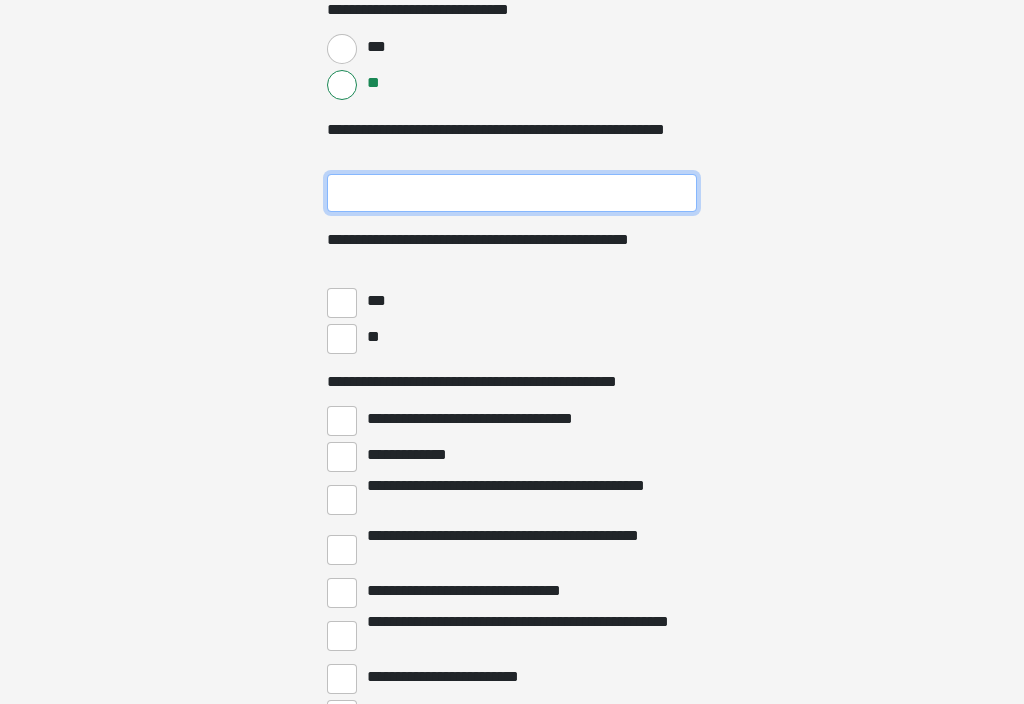 click on "**********" at bounding box center (512, 193) 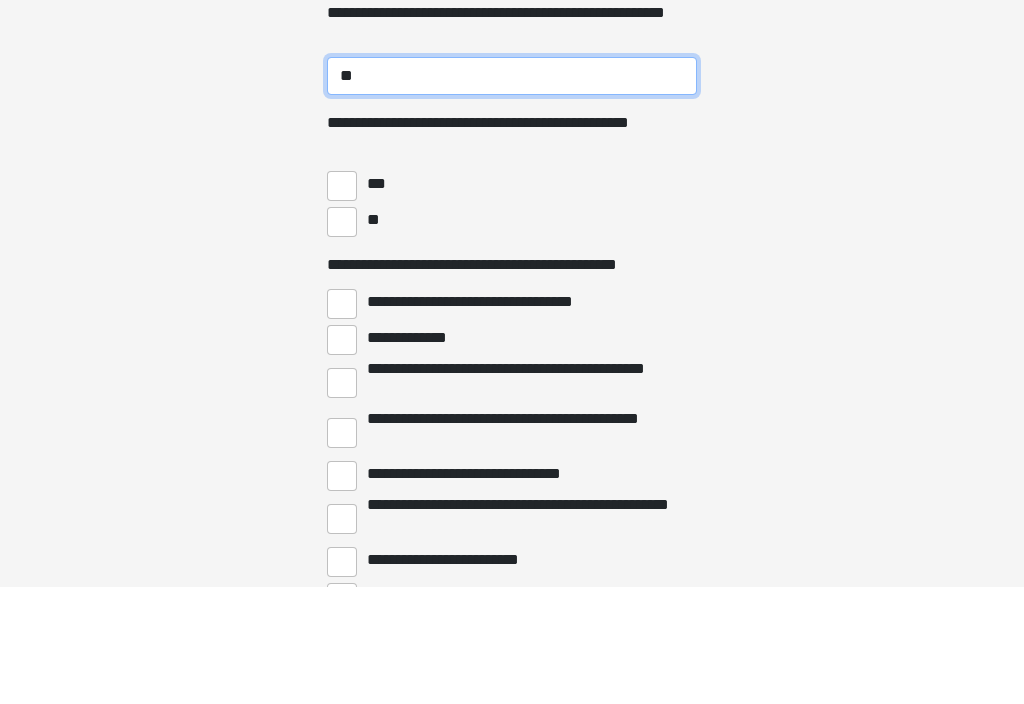 type on "**" 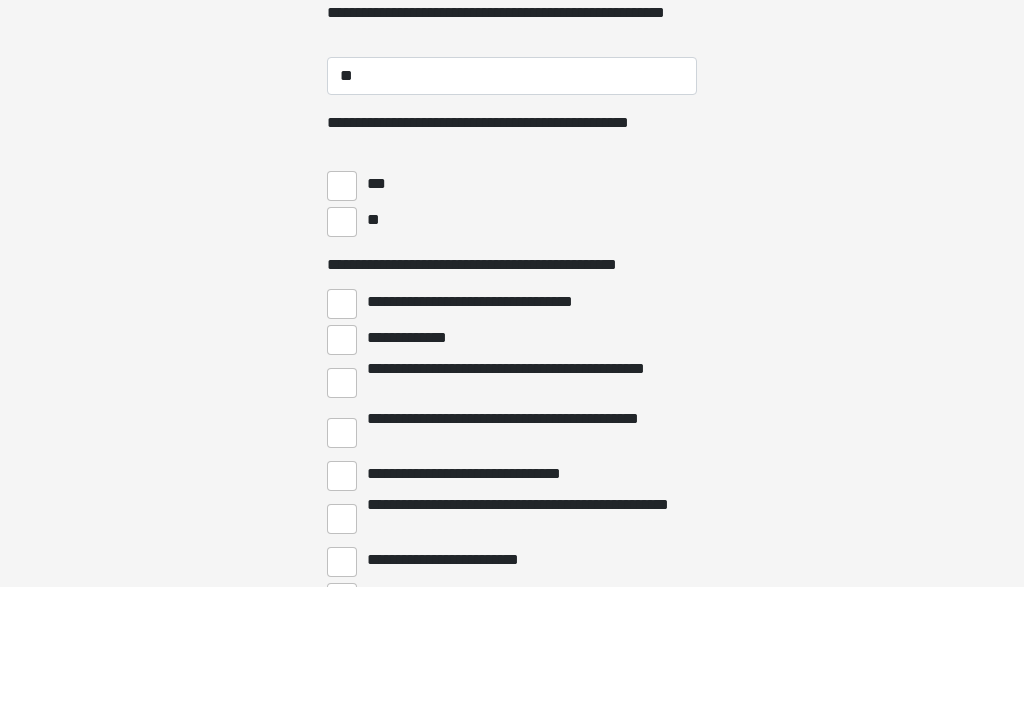 click on "**" at bounding box center (342, 339) 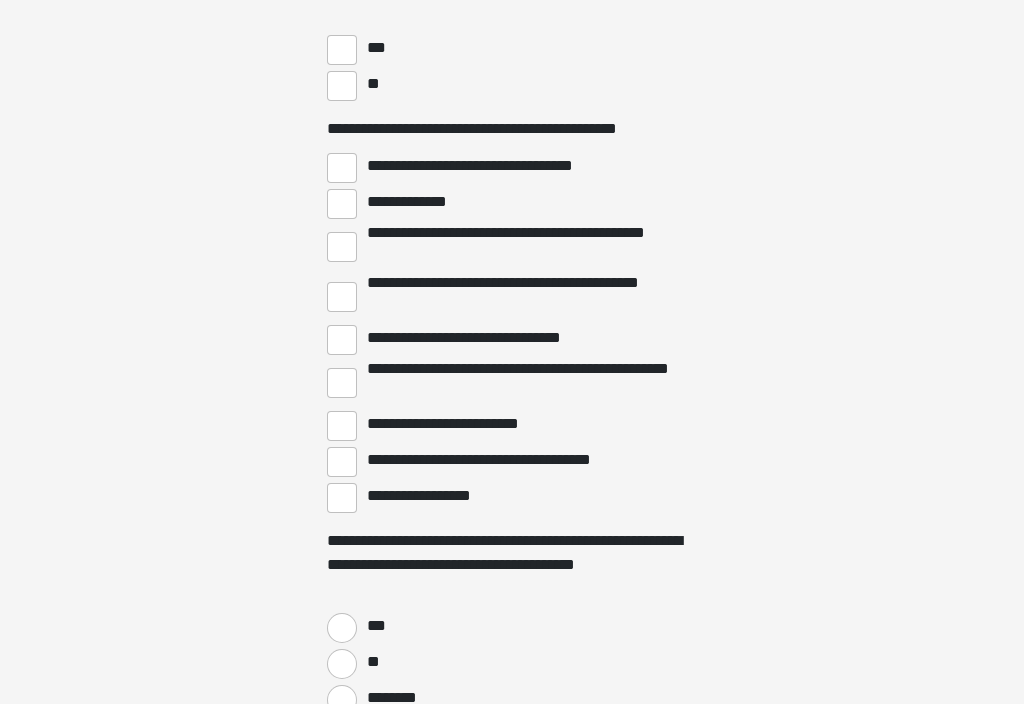 scroll, scrollTop: 3936, scrollLeft: 0, axis: vertical 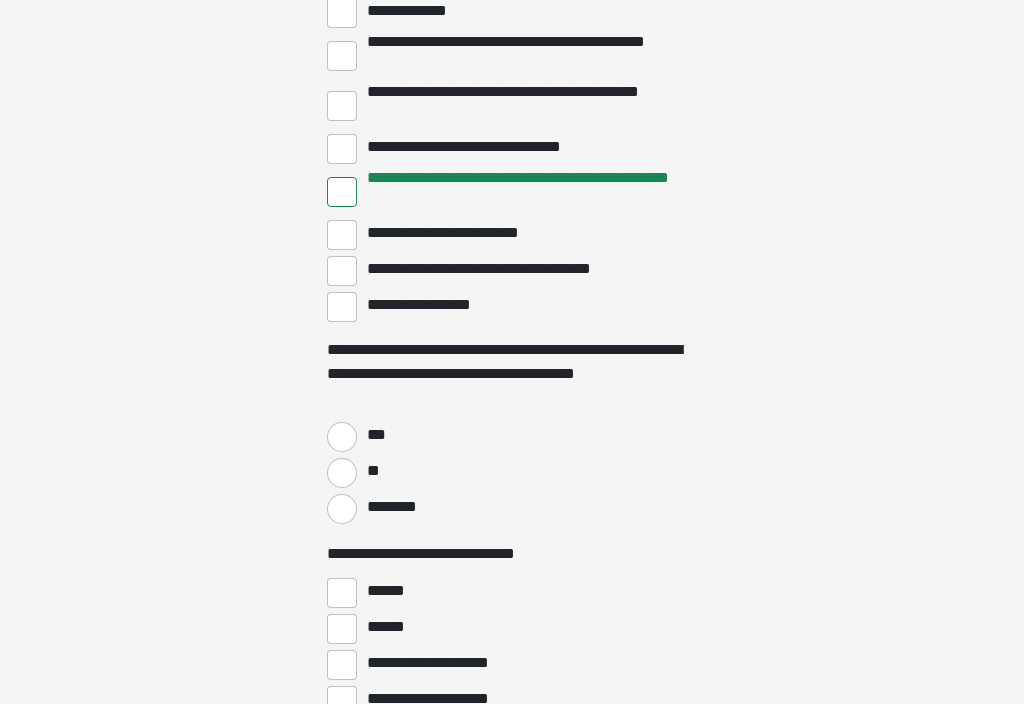 click on "**" at bounding box center (372, 471) 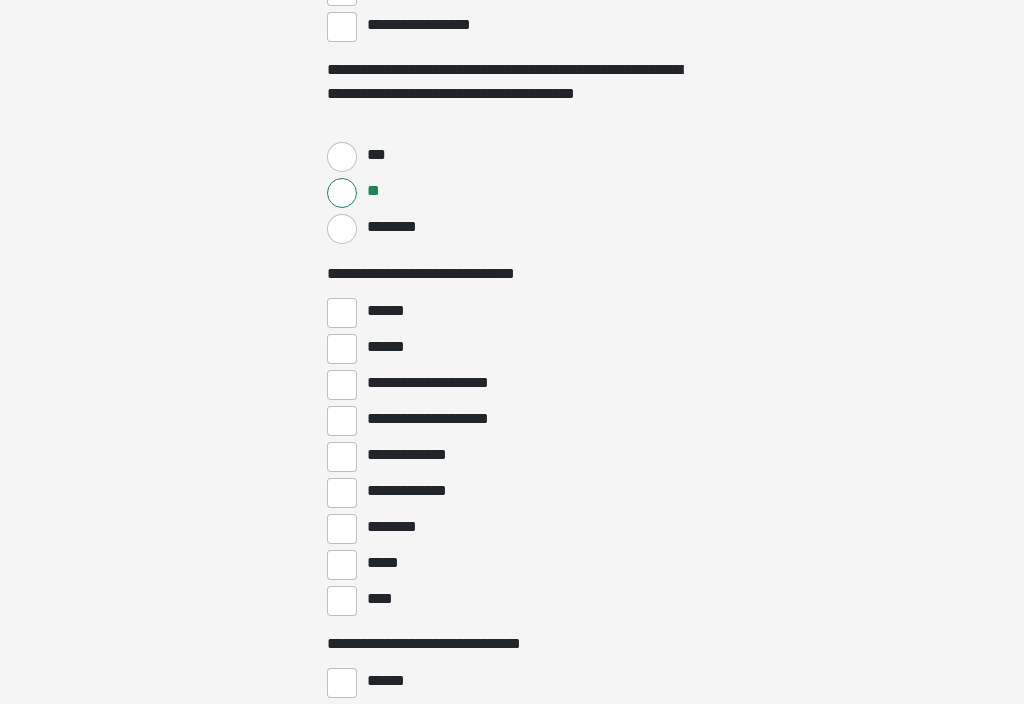 scroll, scrollTop: 4423, scrollLeft: 0, axis: vertical 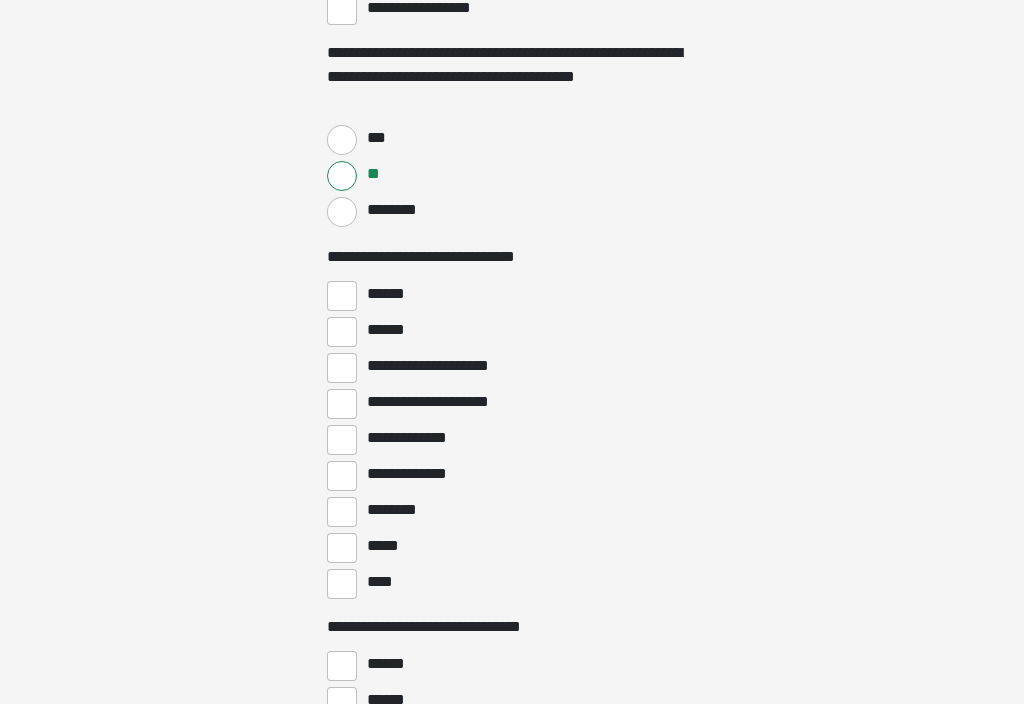 click on "******" at bounding box center [342, 297] 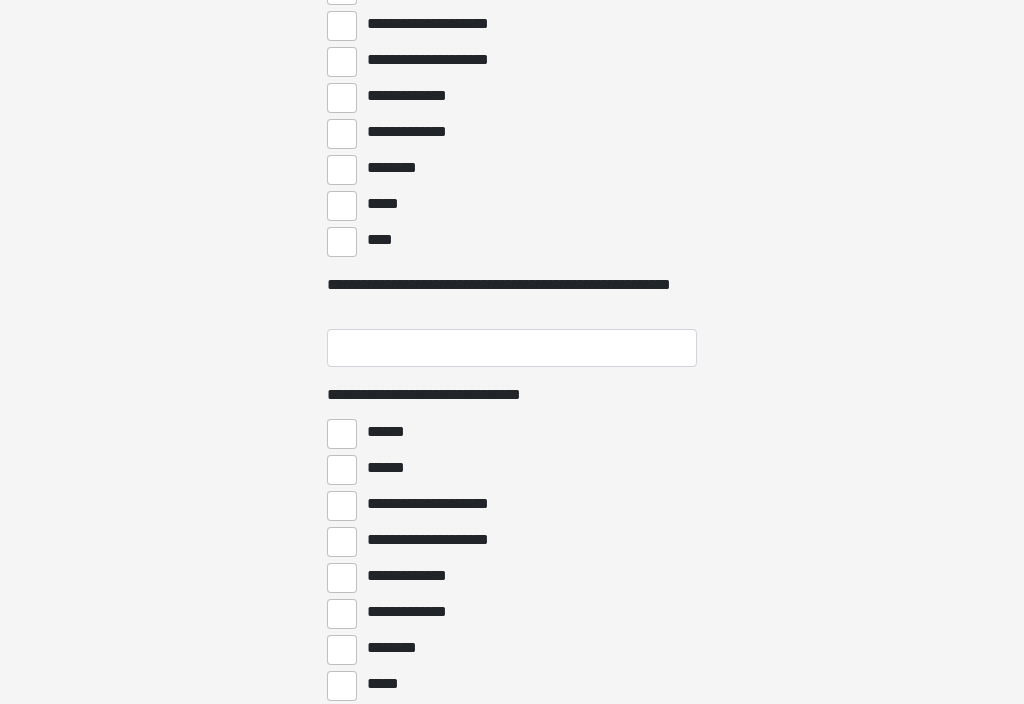 scroll, scrollTop: 4775, scrollLeft: 0, axis: vertical 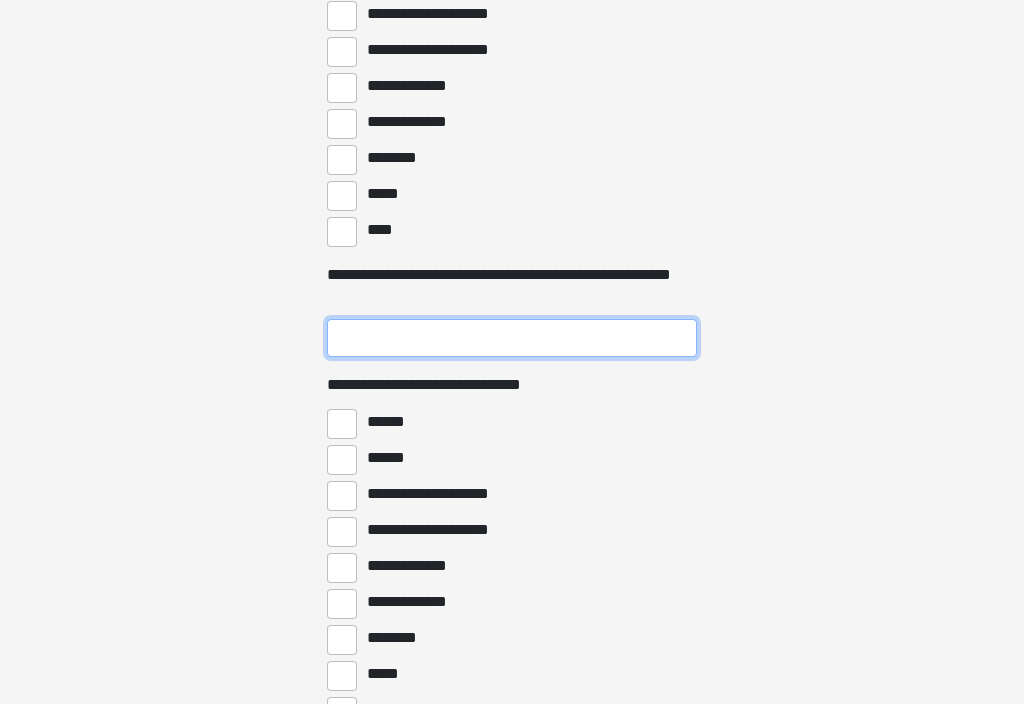 click on "**********" at bounding box center [512, 339] 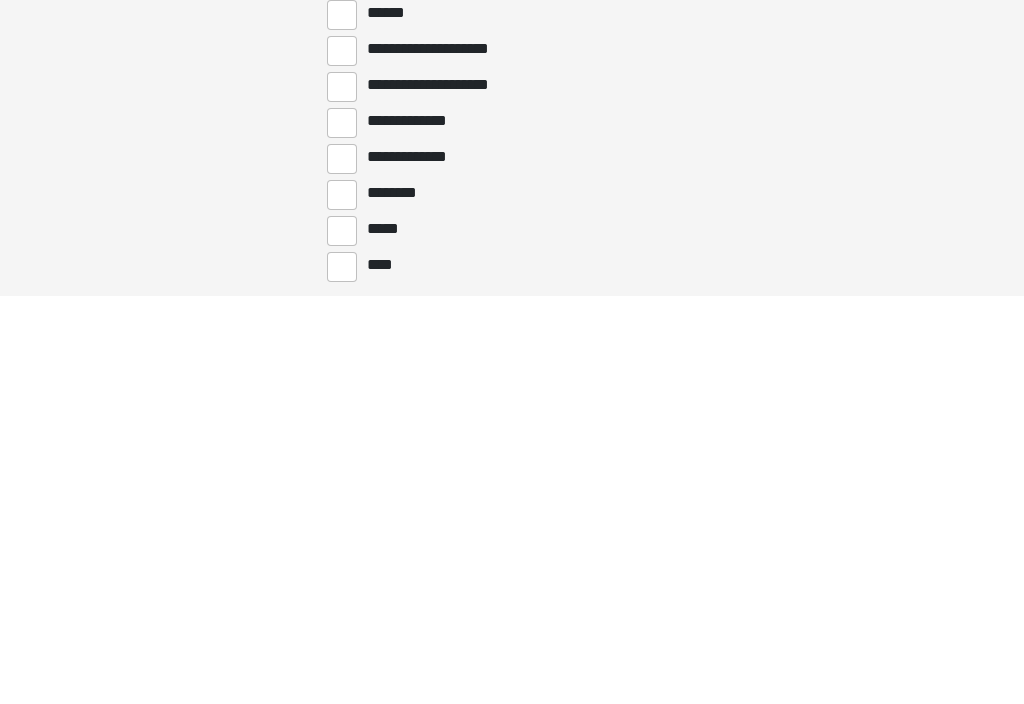 type on "**" 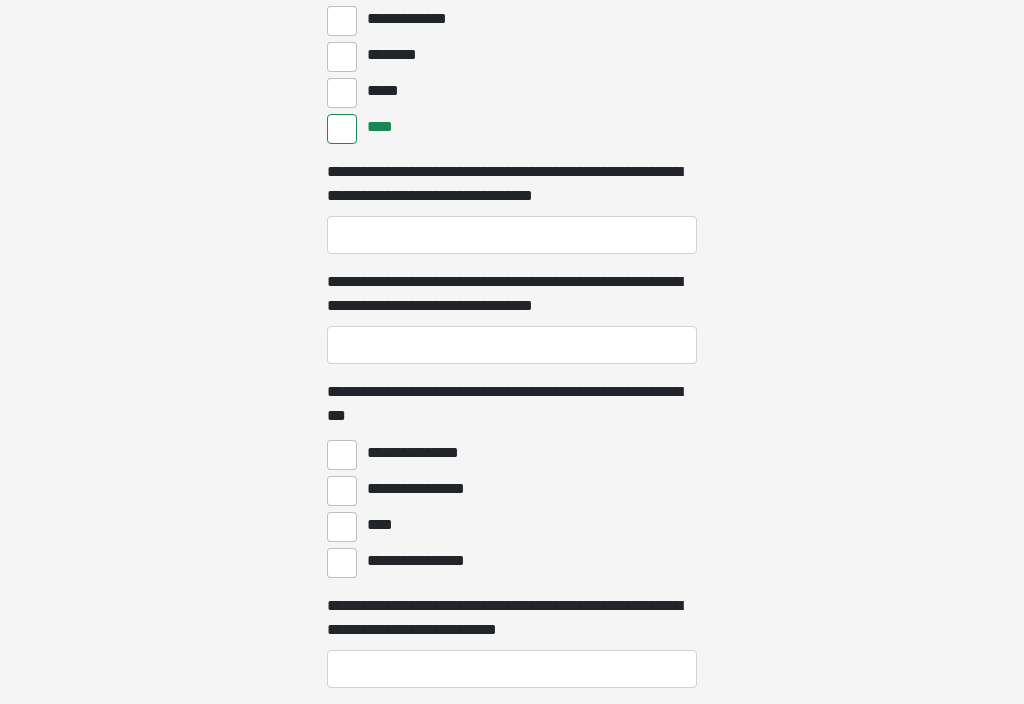scroll, scrollTop: 5365, scrollLeft: 0, axis: vertical 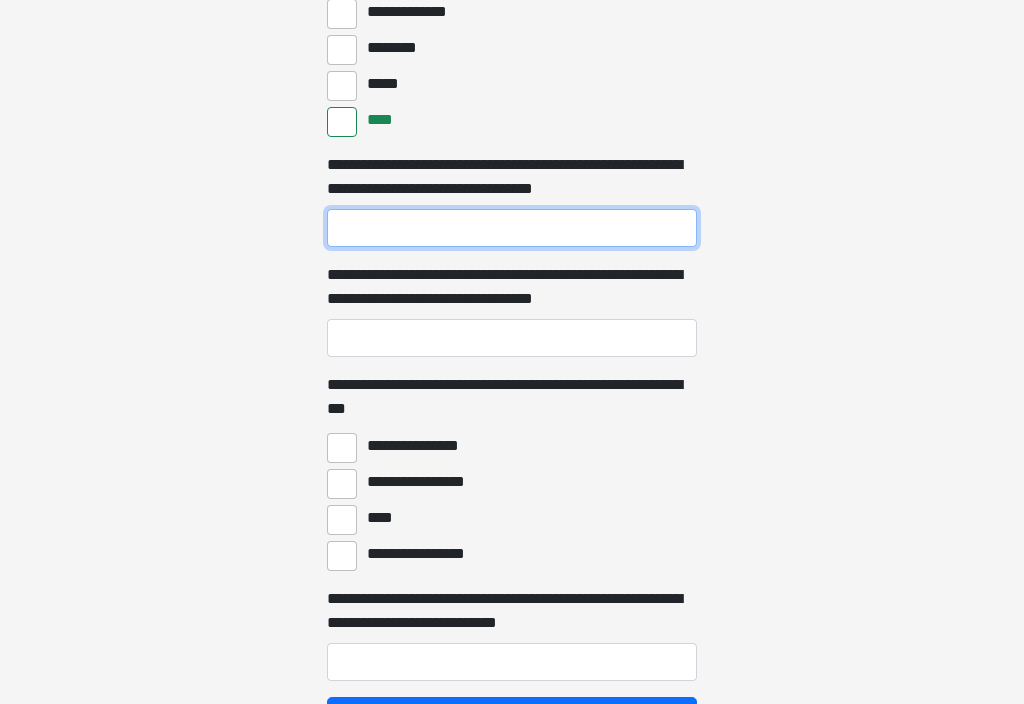 click on "**********" at bounding box center (512, 229) 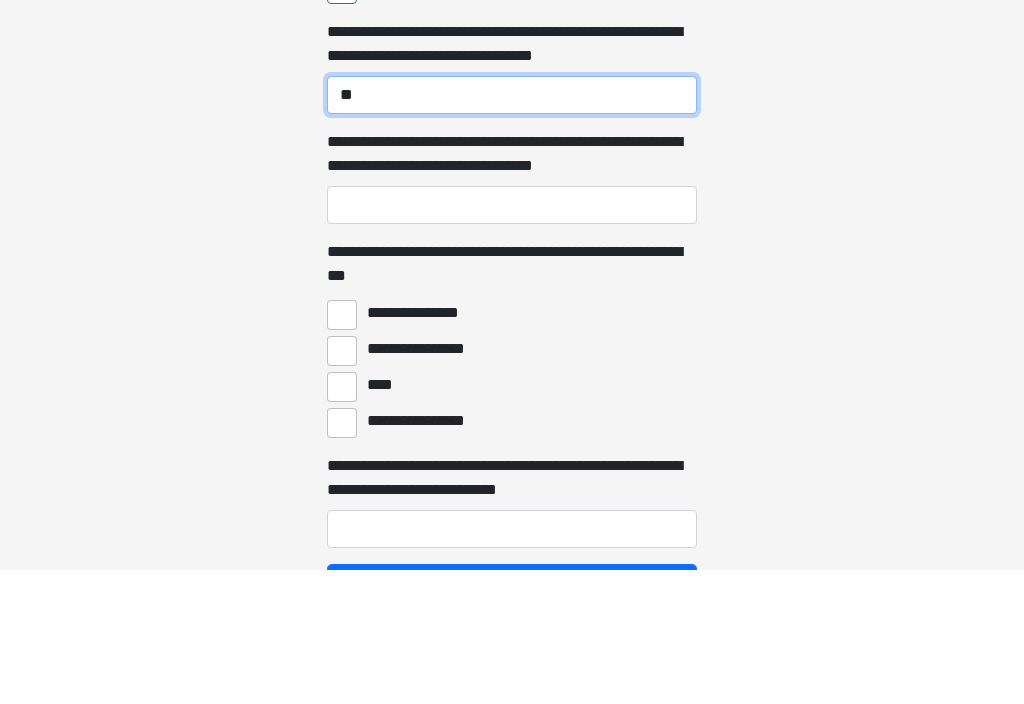 type on "**" 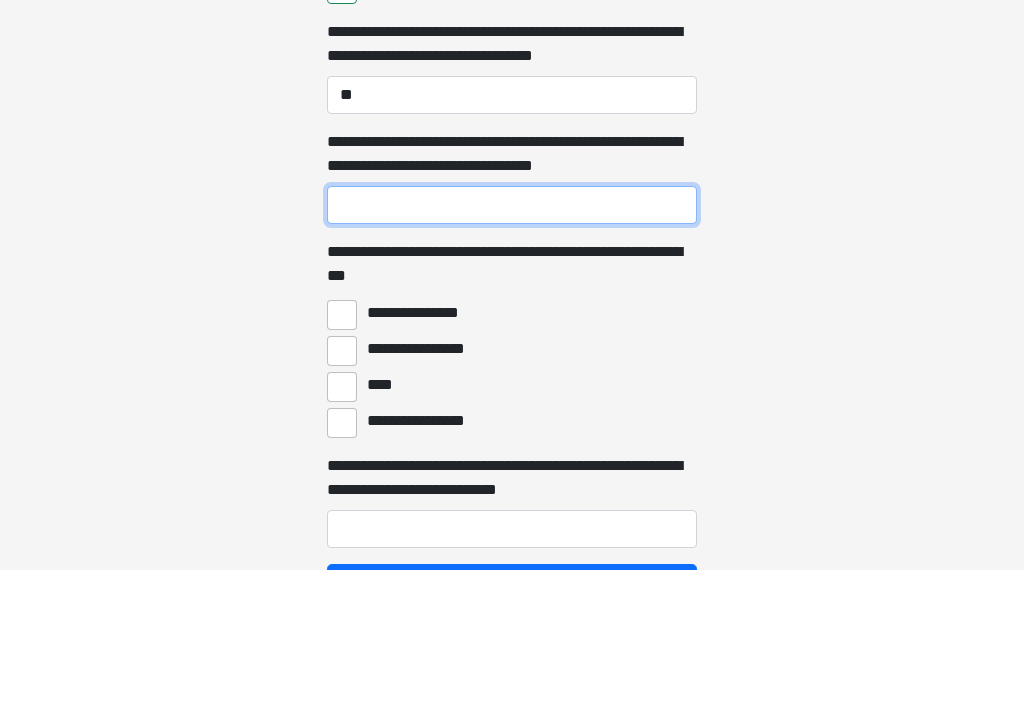 click on "**********" at bounding box center [512, 339] 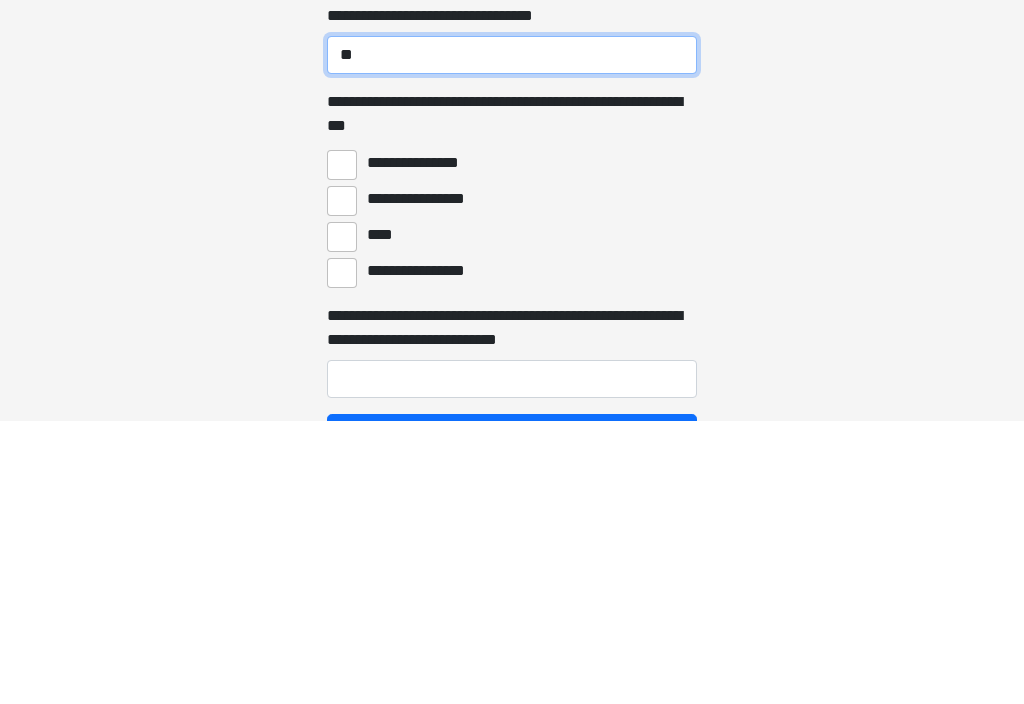type on "**" 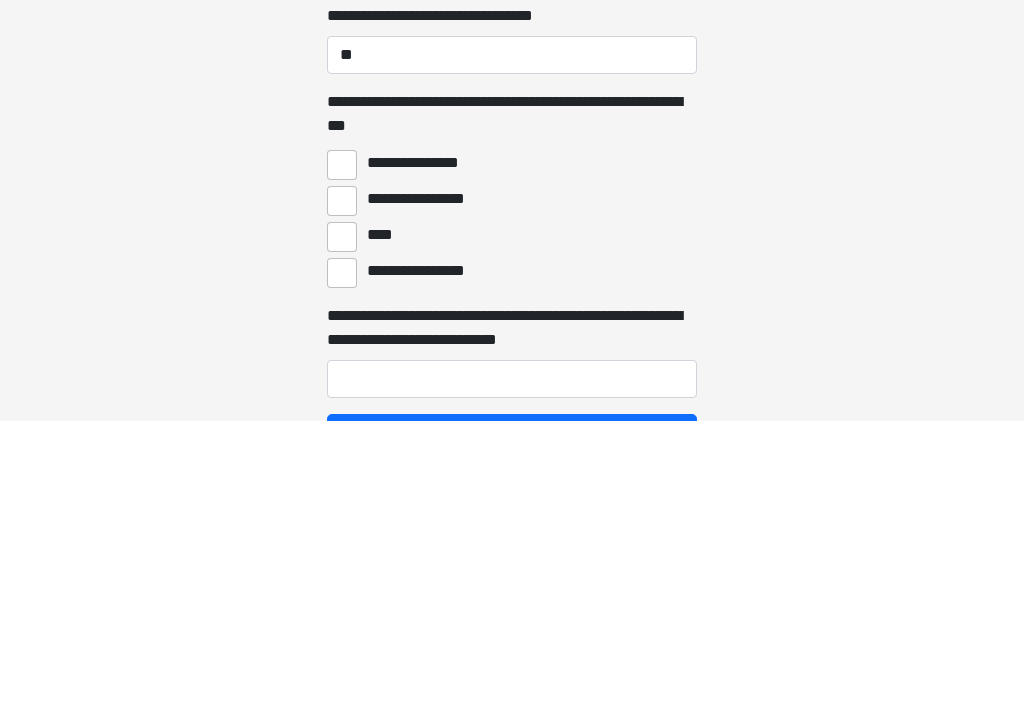 click on "****" at bounding box center (342, 521) 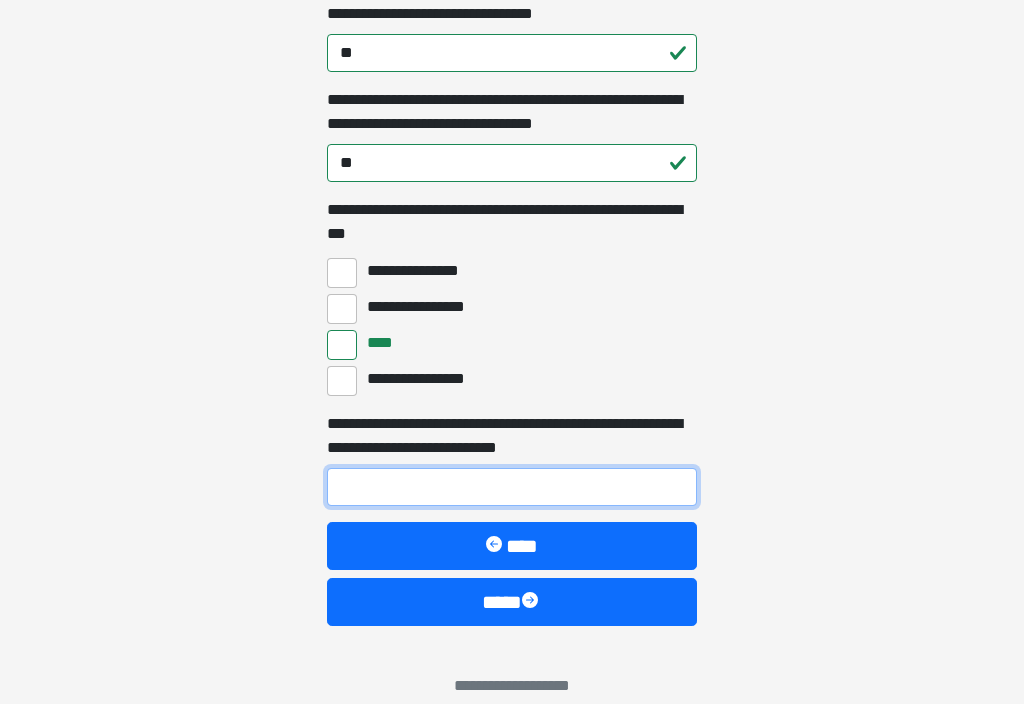 click on "**********" at bounding box center (512, 487) 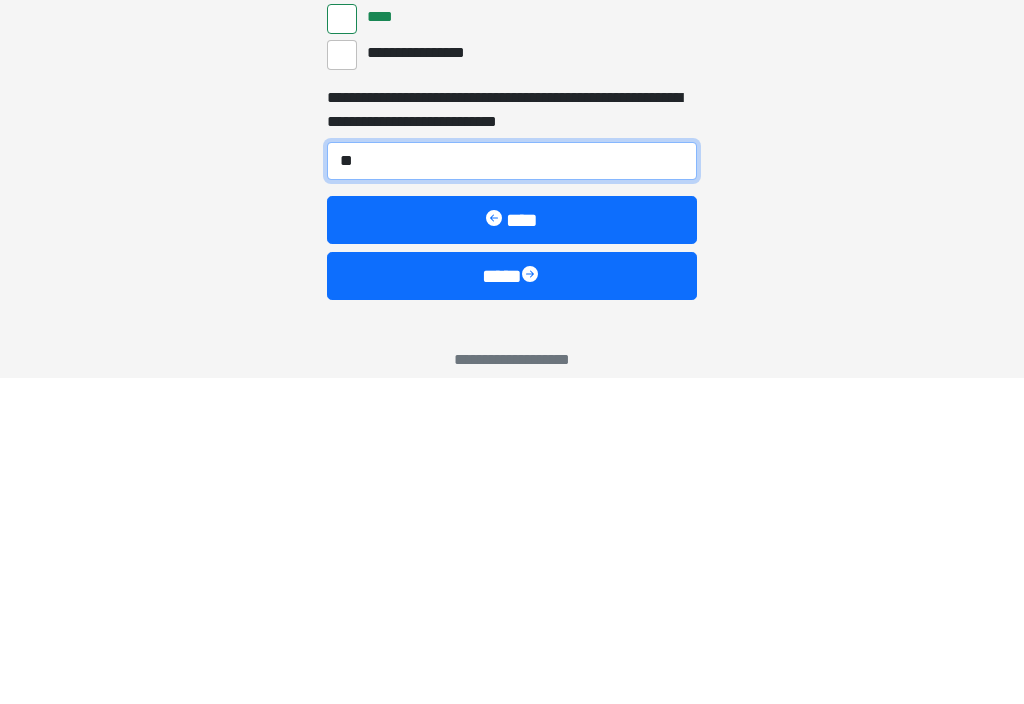 type on "***" 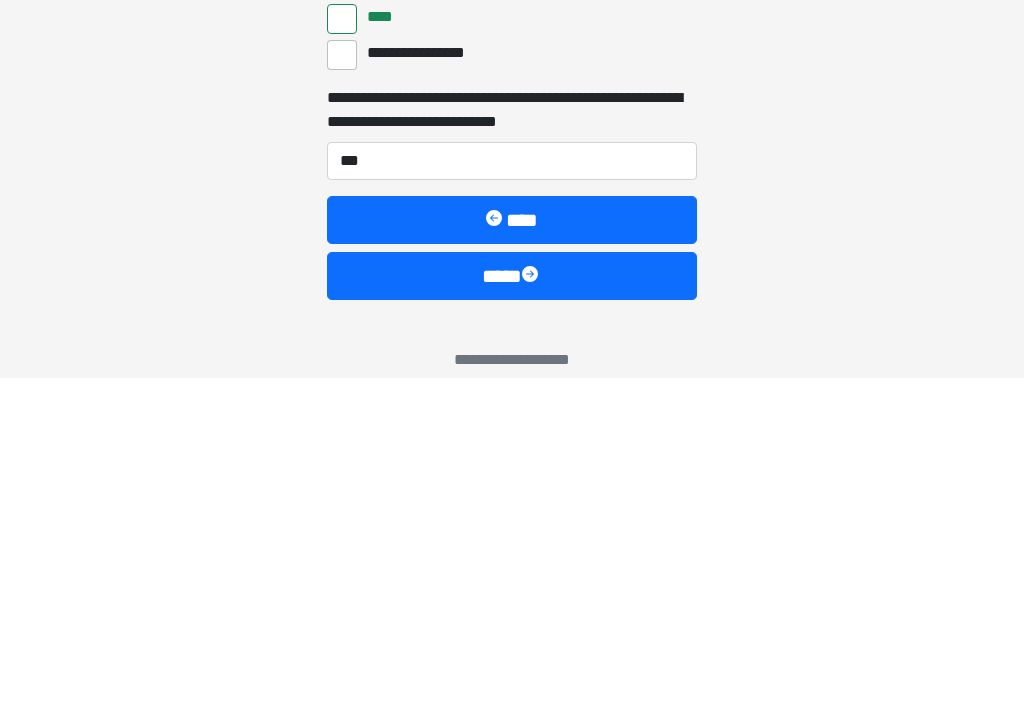 click on "****" at bounding box center (512, 602) 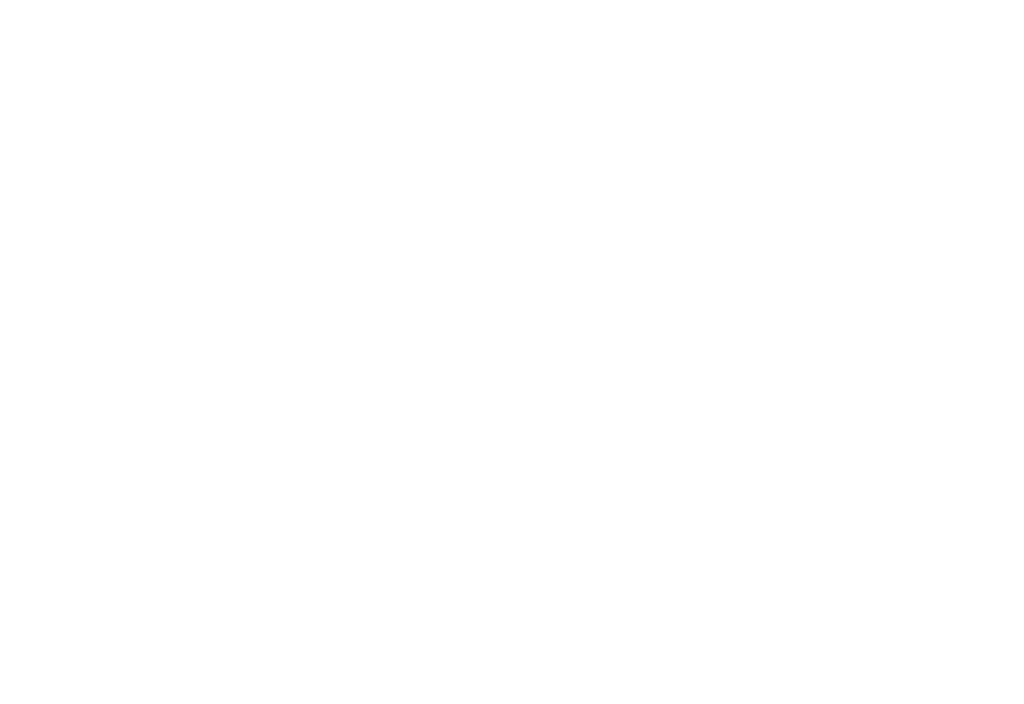 click on "**********" at bounding box center [512, -1467] 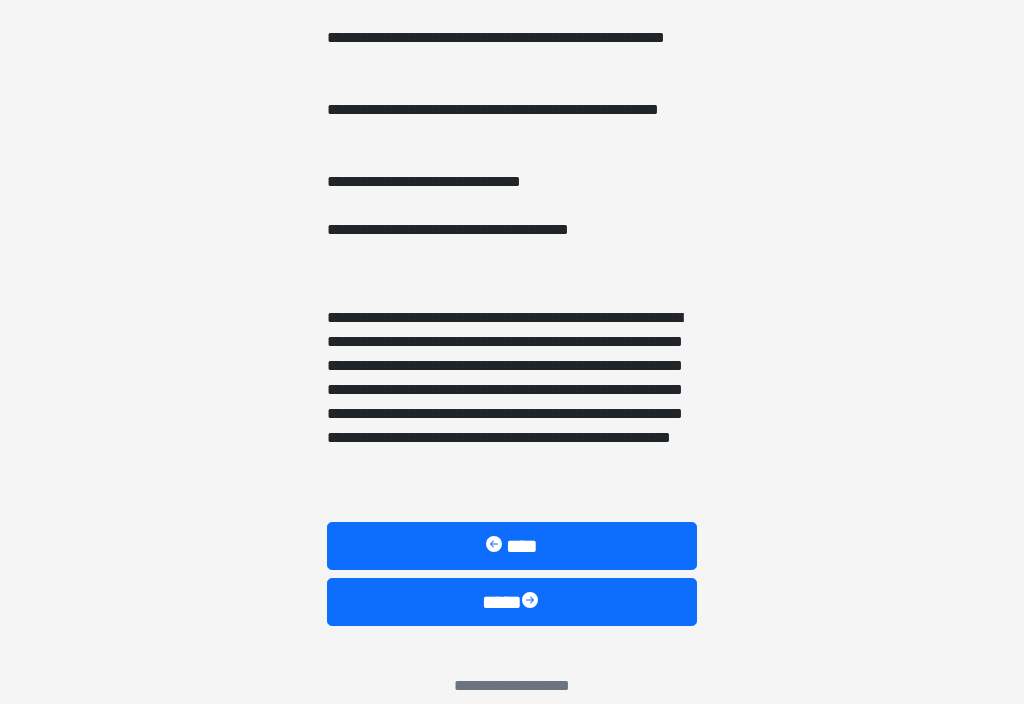 click at bounding box center (532, 602) 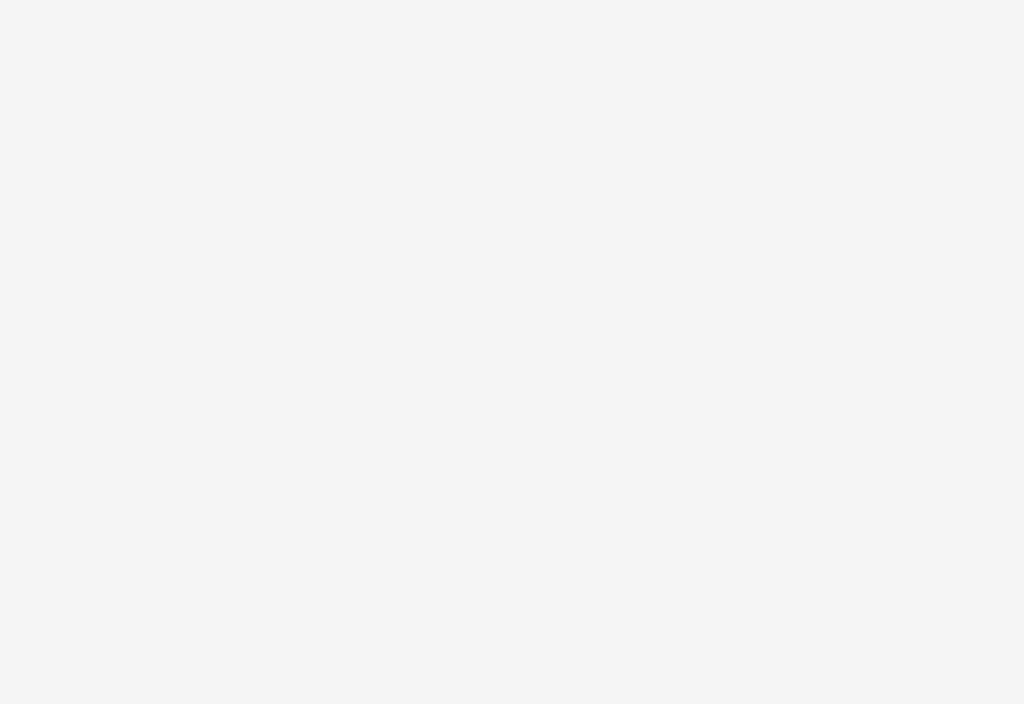 scroll, scrollTop: 11, scrollLeft: 0, axis: vertical 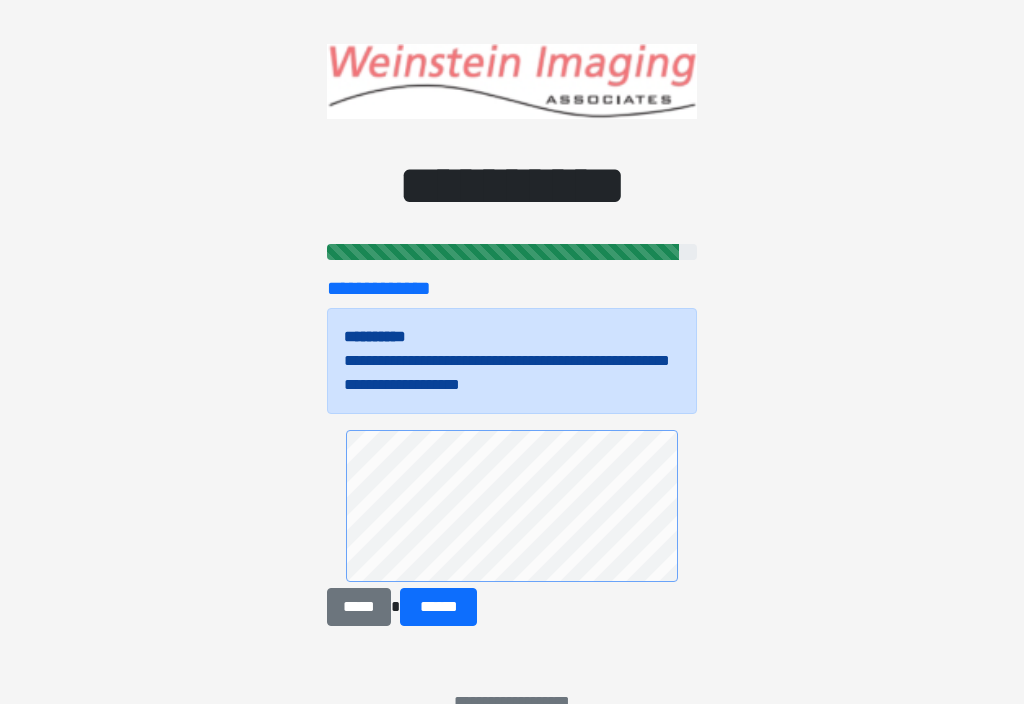 click on "******" at bounding box center [438, 607] 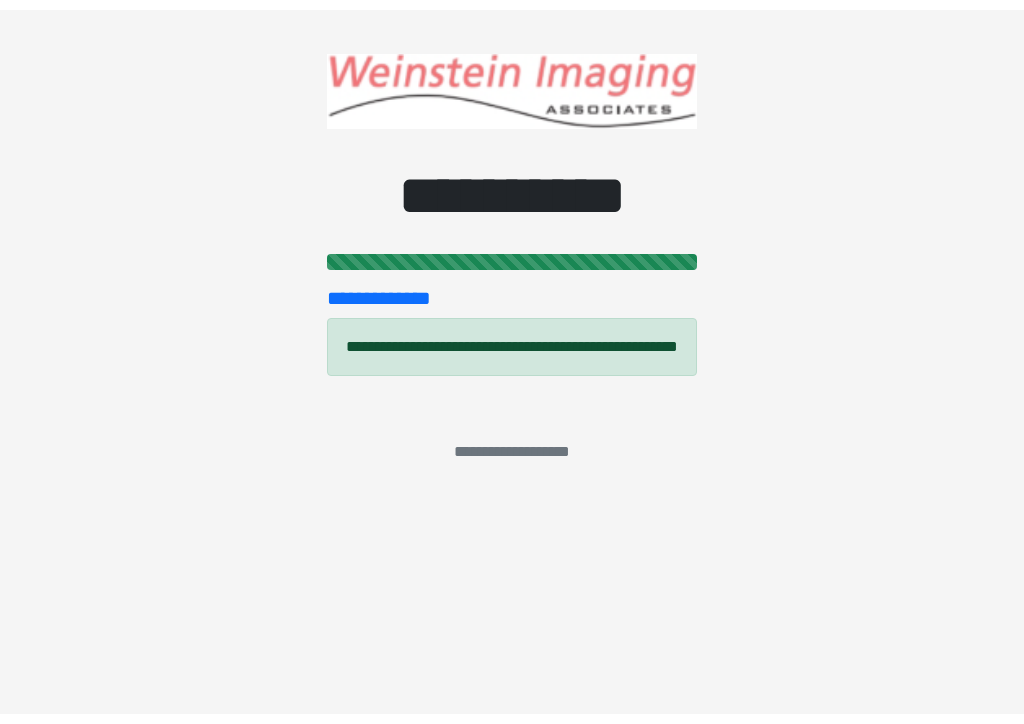 scroll, scrollTop: 0, scrollLeft: 0, axis: both 